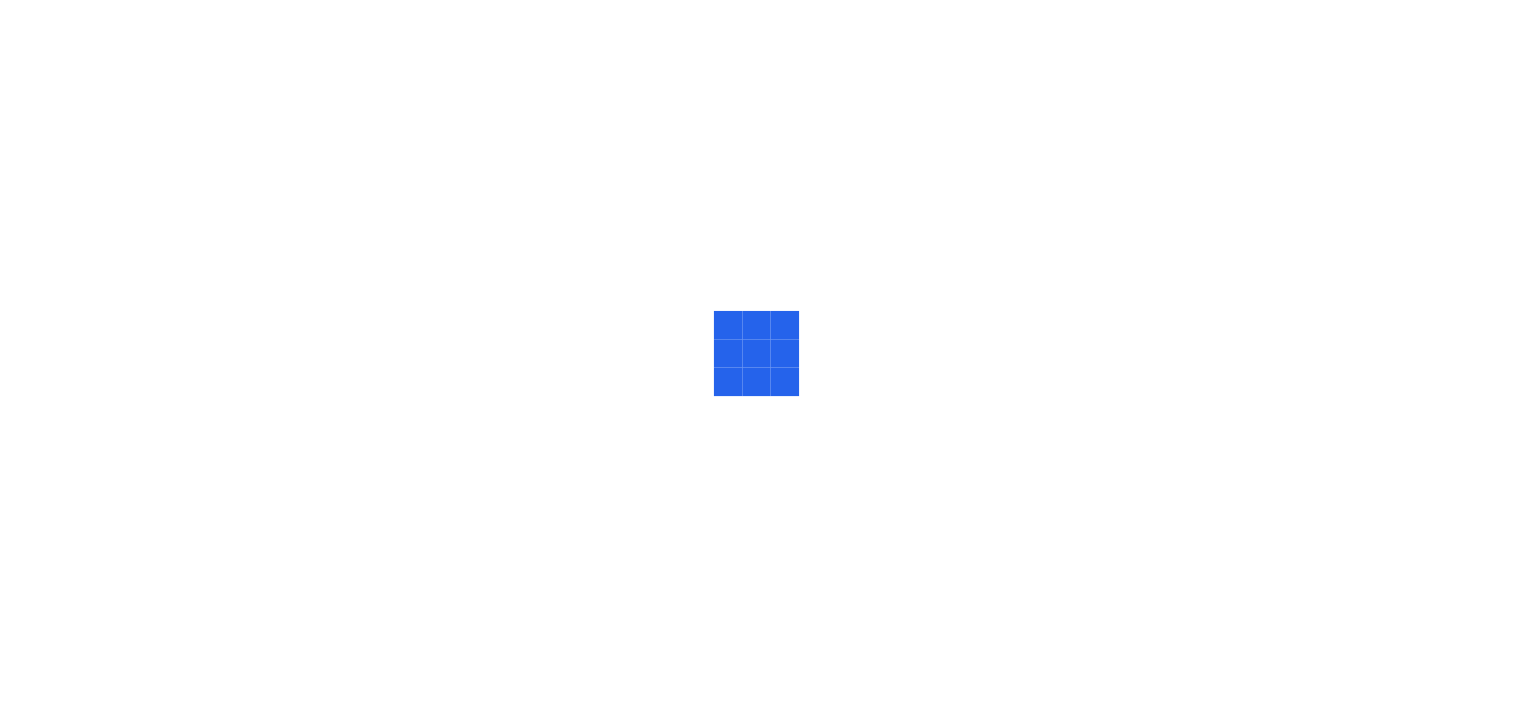 scroll, scrollTop: 0, scrollLeft: 0, axis: both 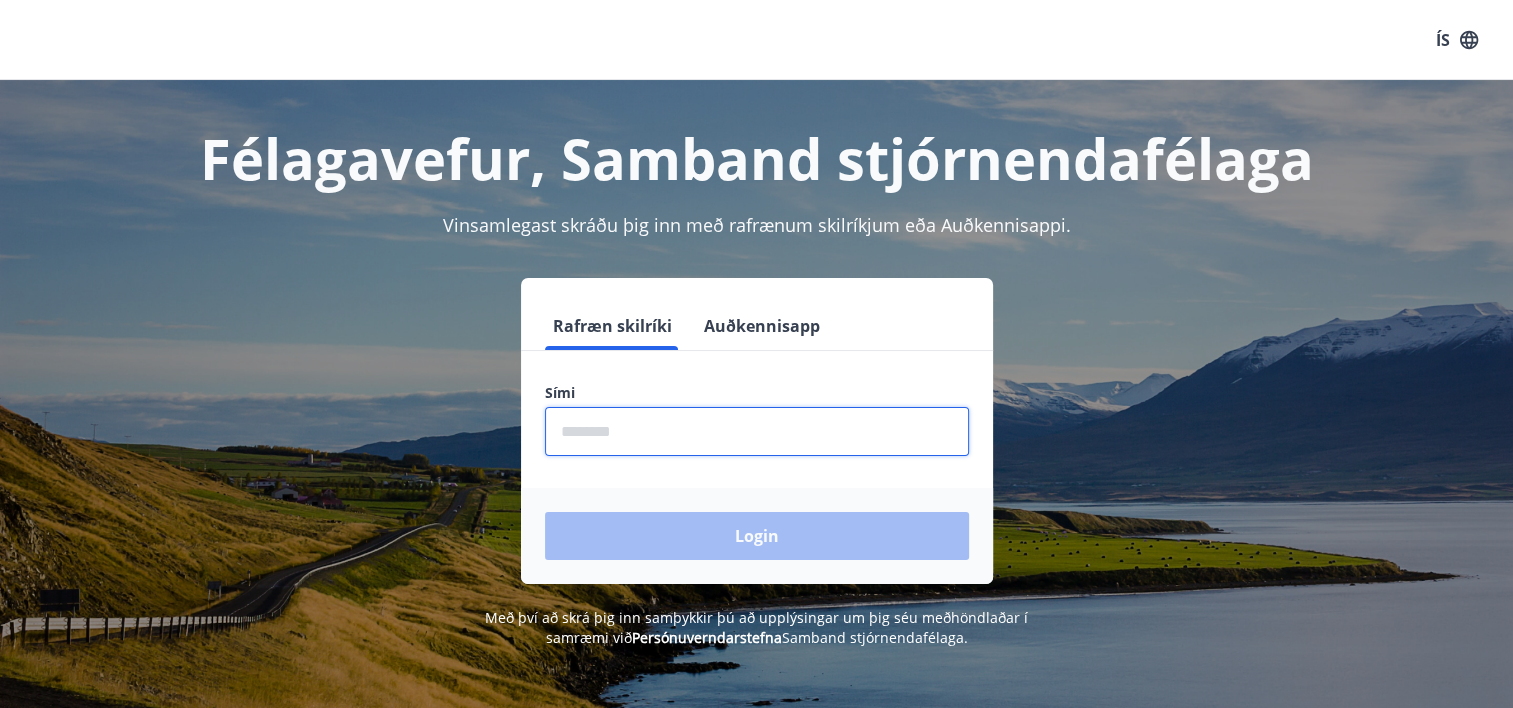 click at bounding box center [757, 431] 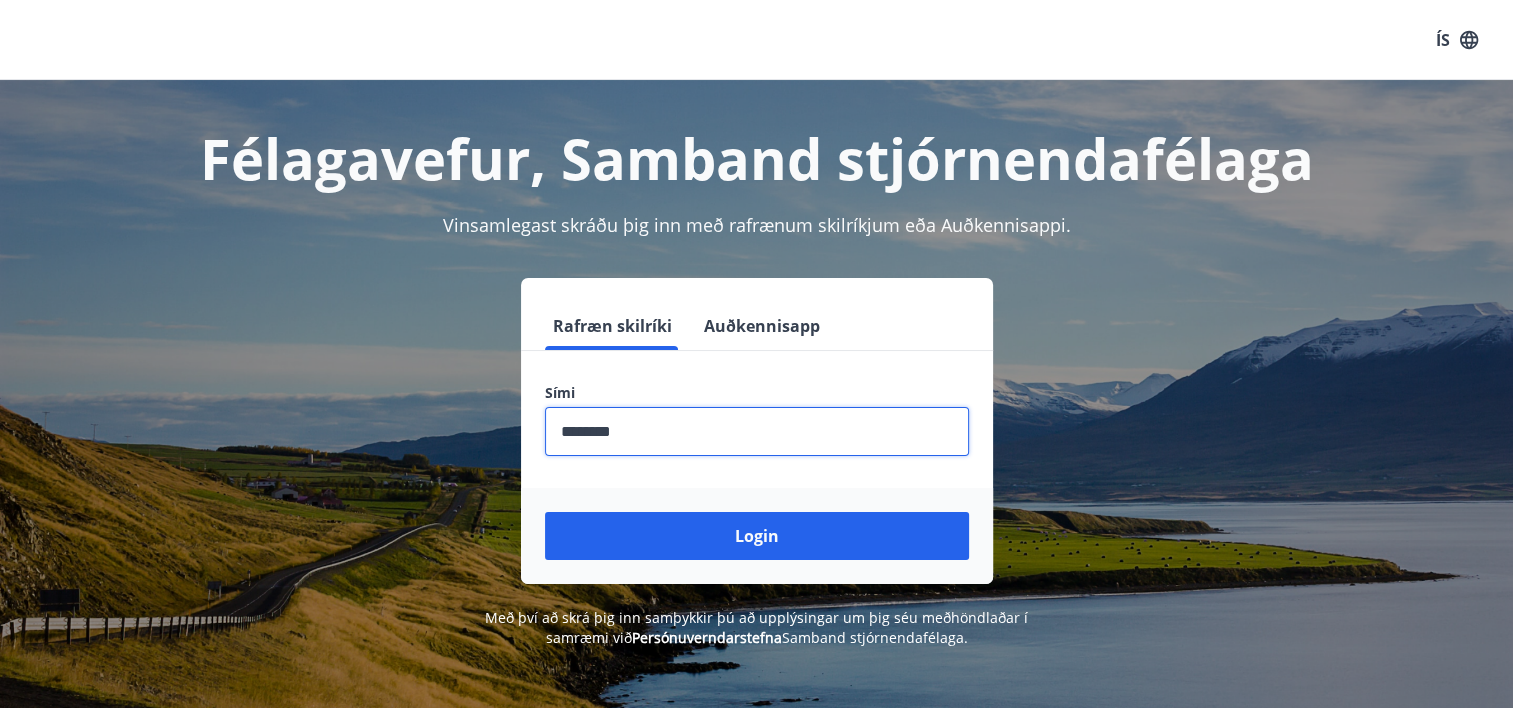 type on "********" 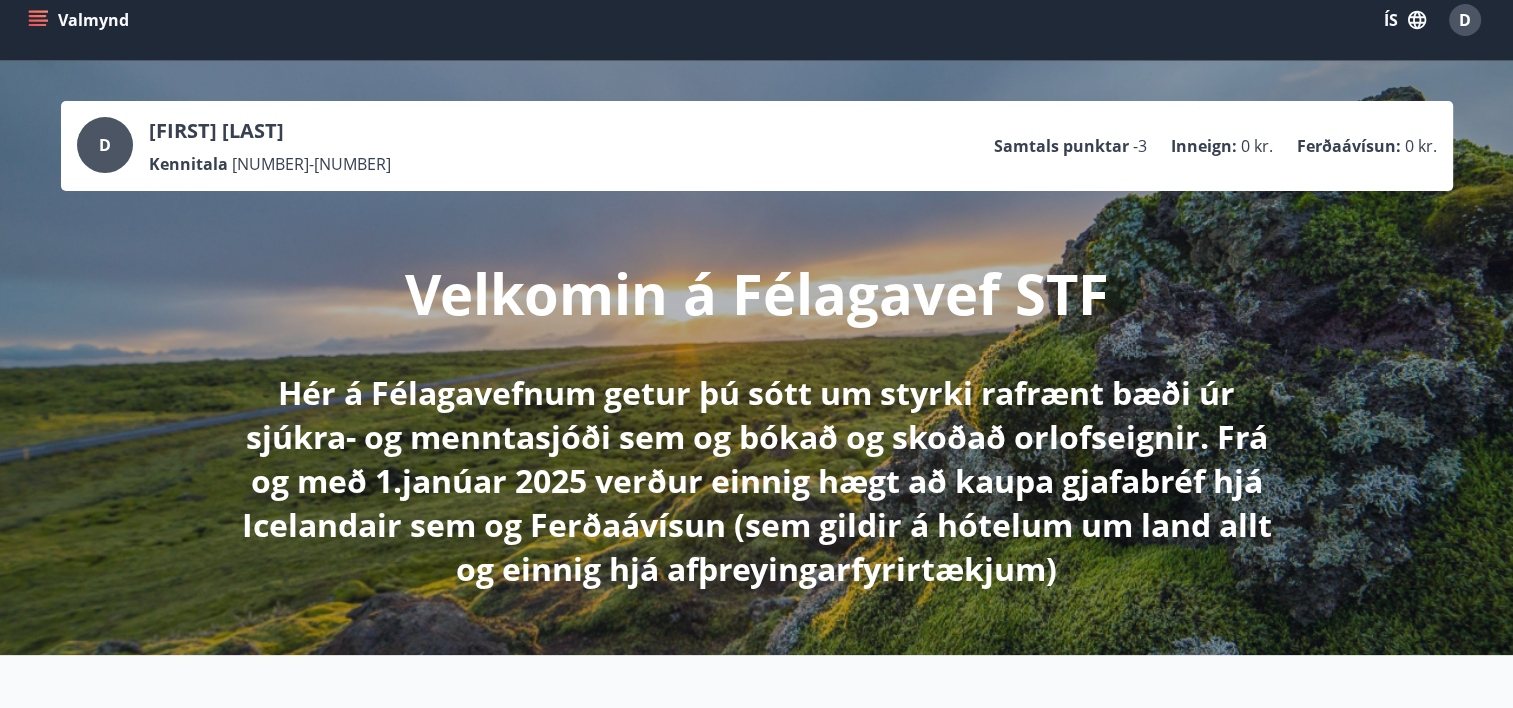 scroll, scrollTop: 0, scrollLeft: 0, axis: both 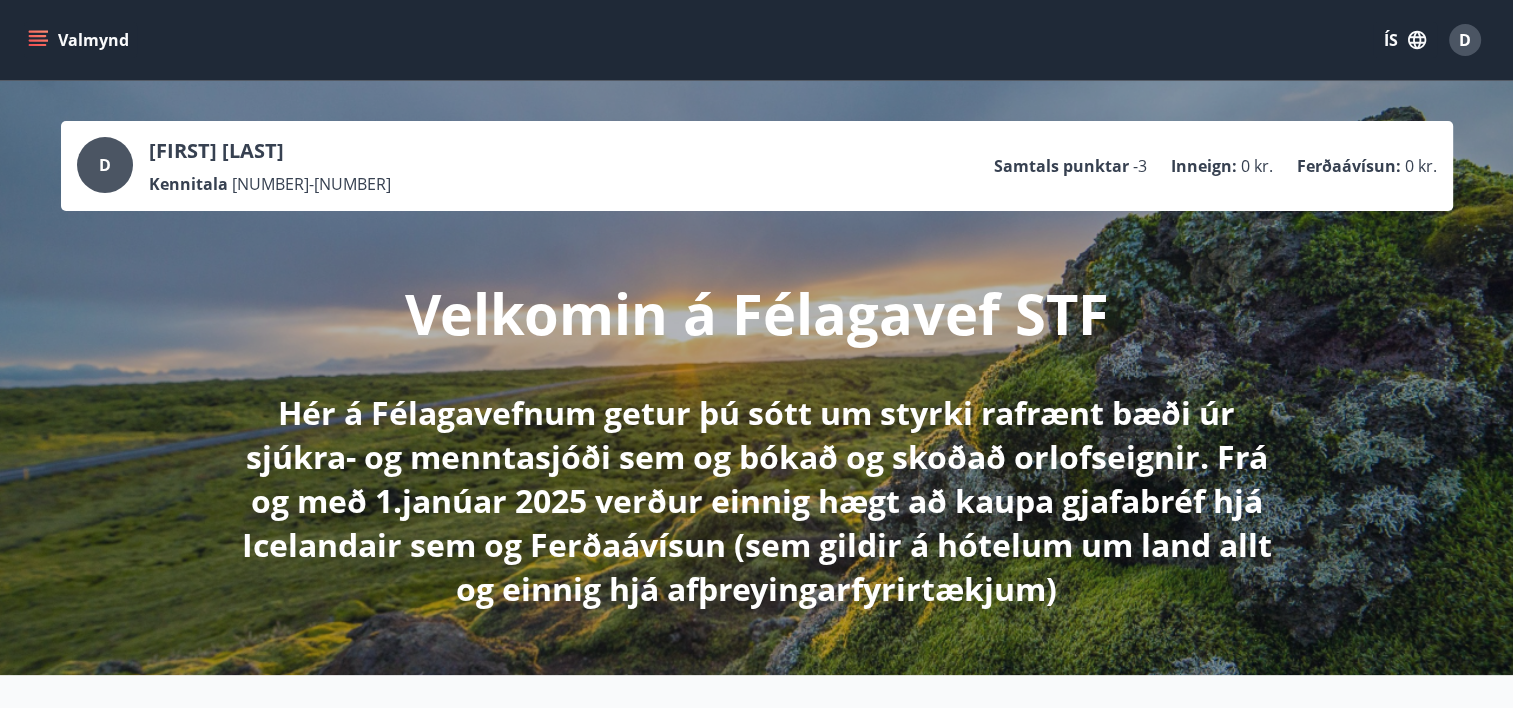 click on "-3" at bounding box center [1140, 166] 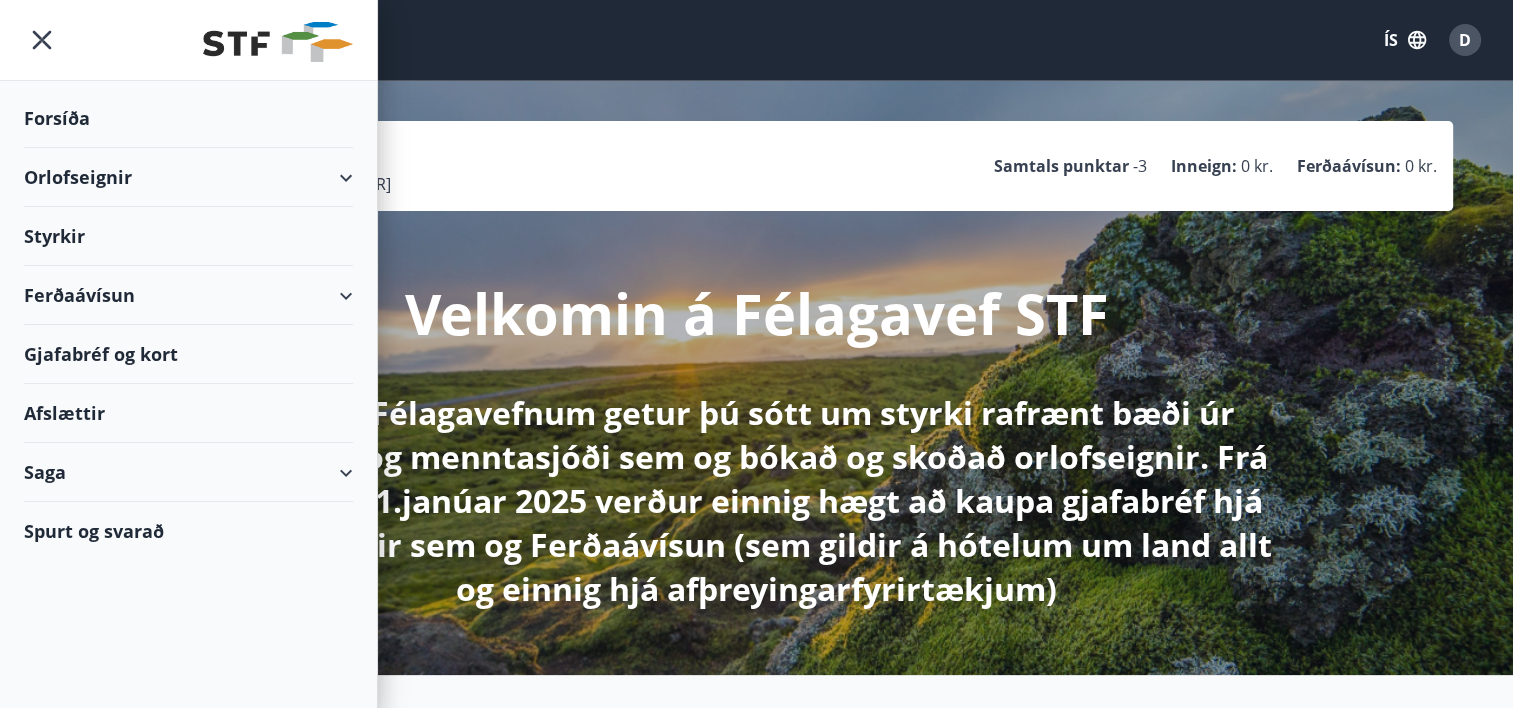 click on "Styrkir" at bounding box center [188, 118] 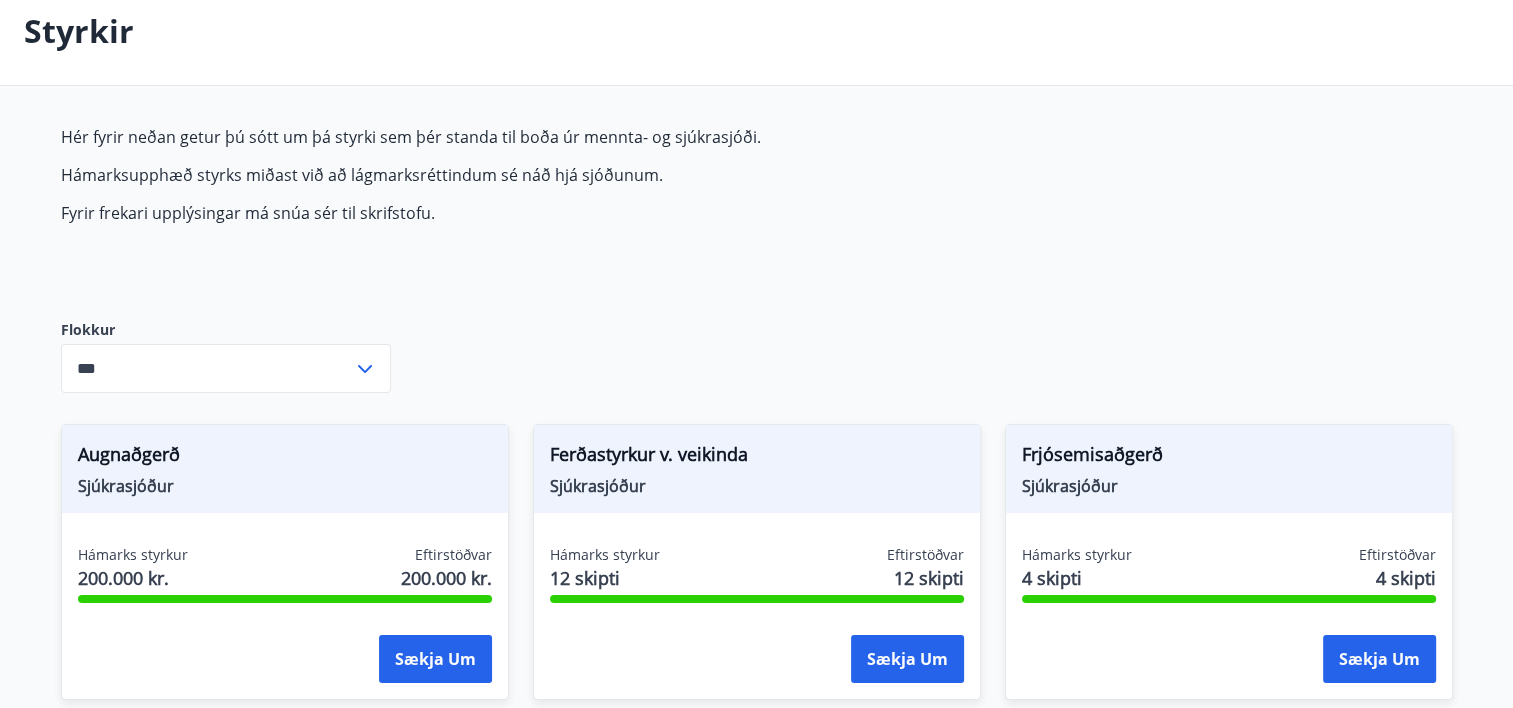 scroll, scrollTop: 0, scrollLeft: 0, axis: both 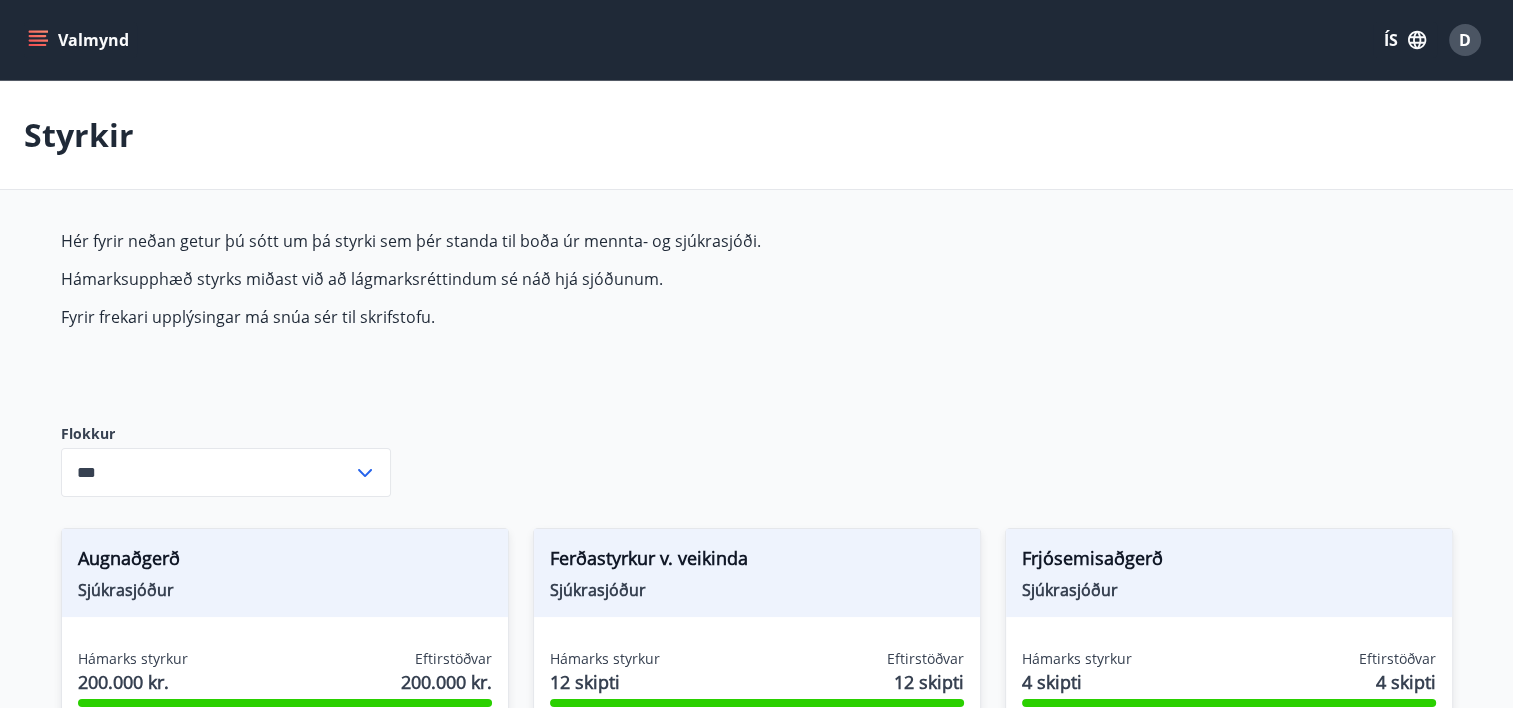 click at bounding box center (38, 45) 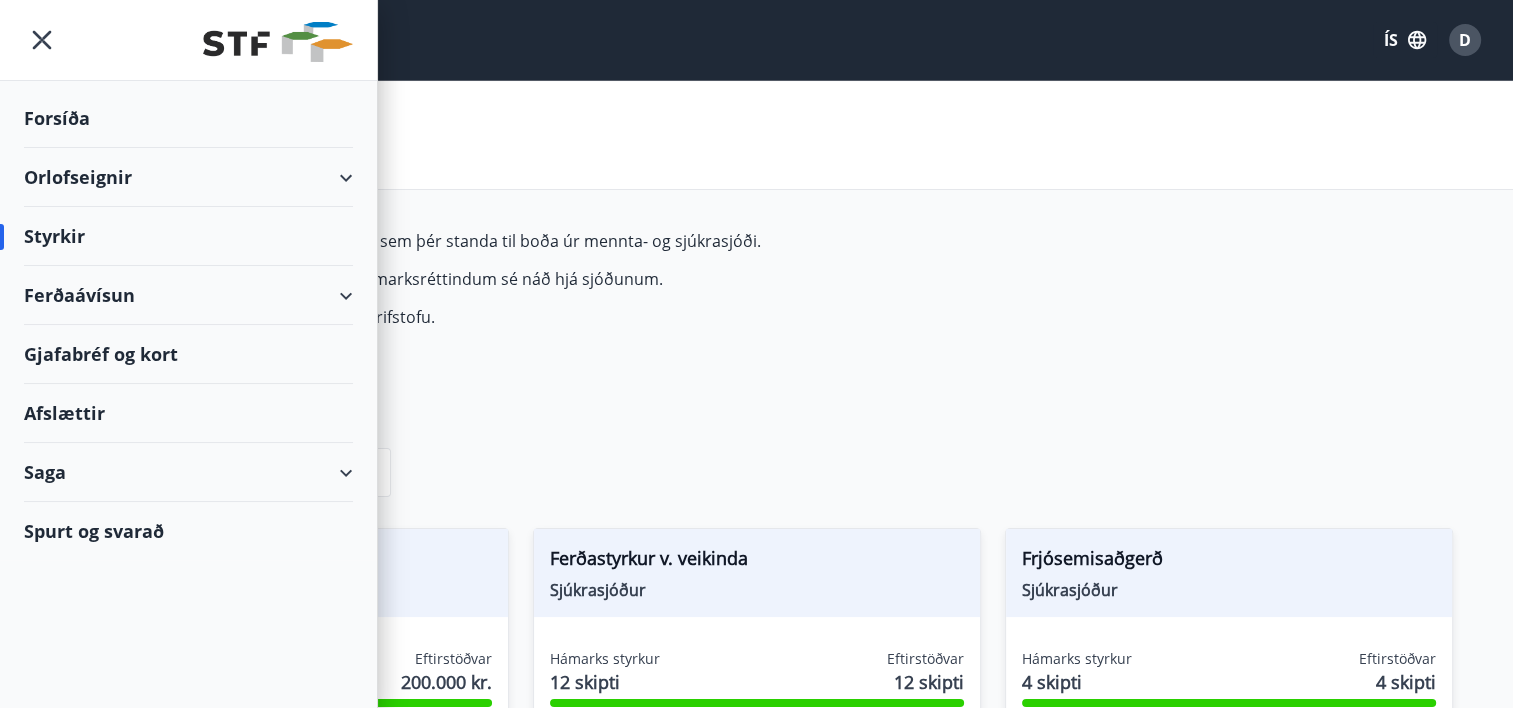click on "Saga" at bounding box center [188, 472] 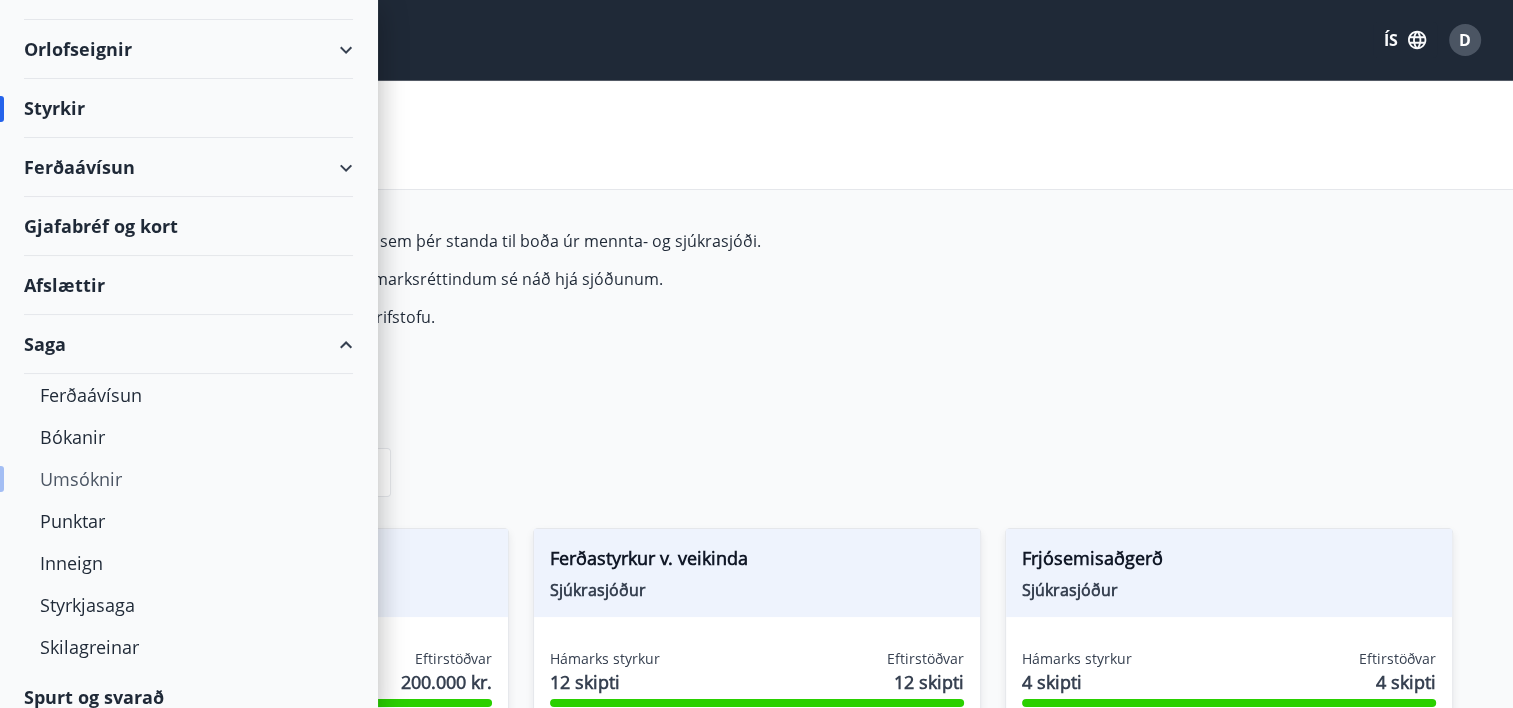scroll, scrollTop: 144, scrollLeft: 0, axis: vertical 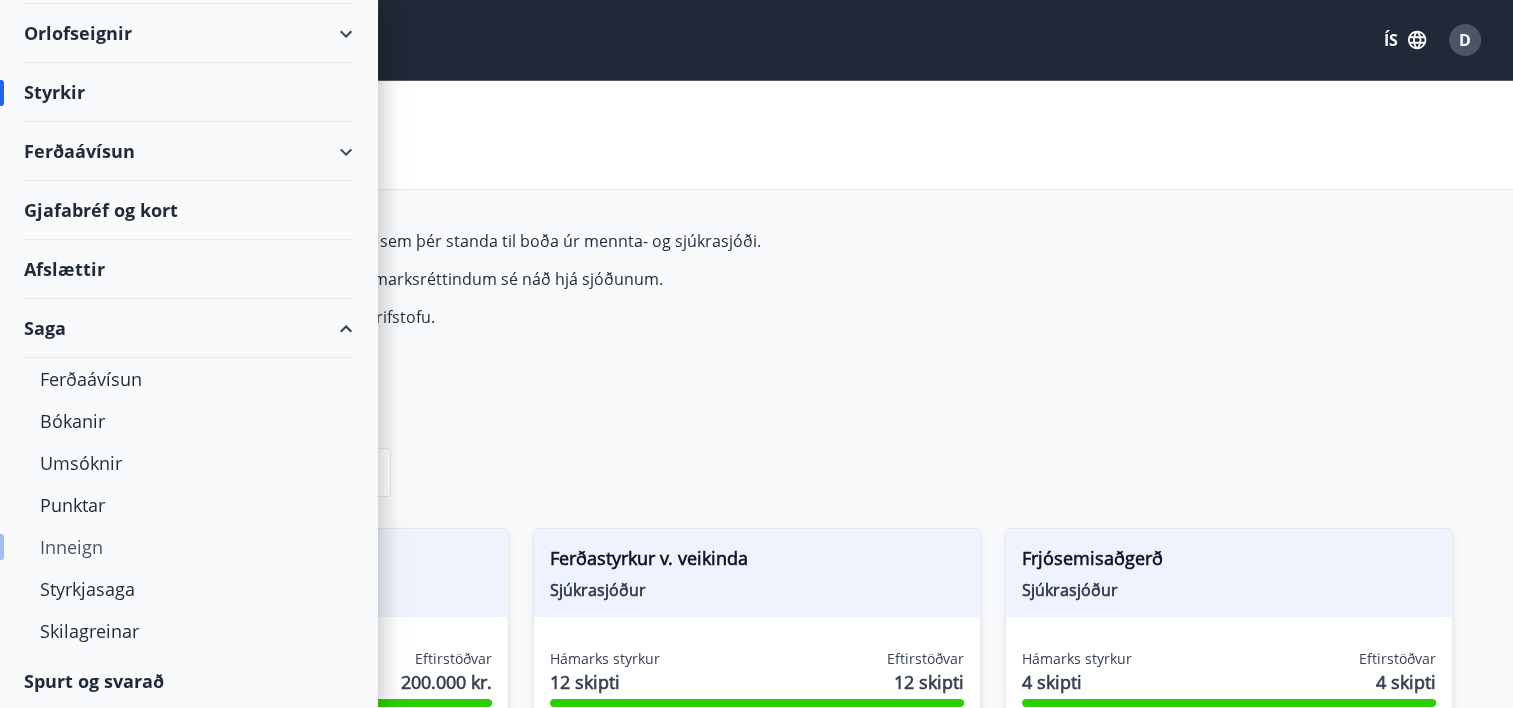 click on "Inneign" at bounding box center [188, 547] 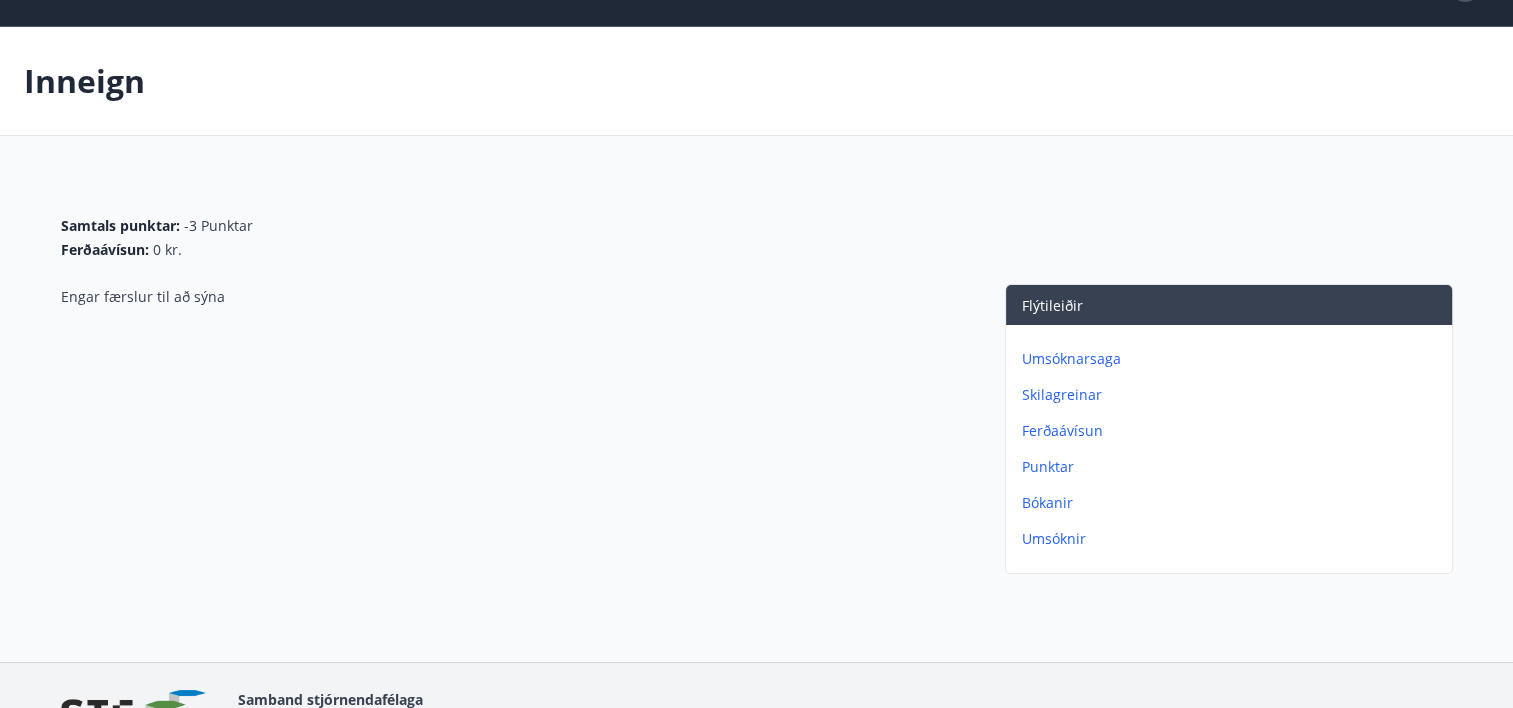 scroll, scrollTop: 100, scrollLeft: 0, axis: vertical 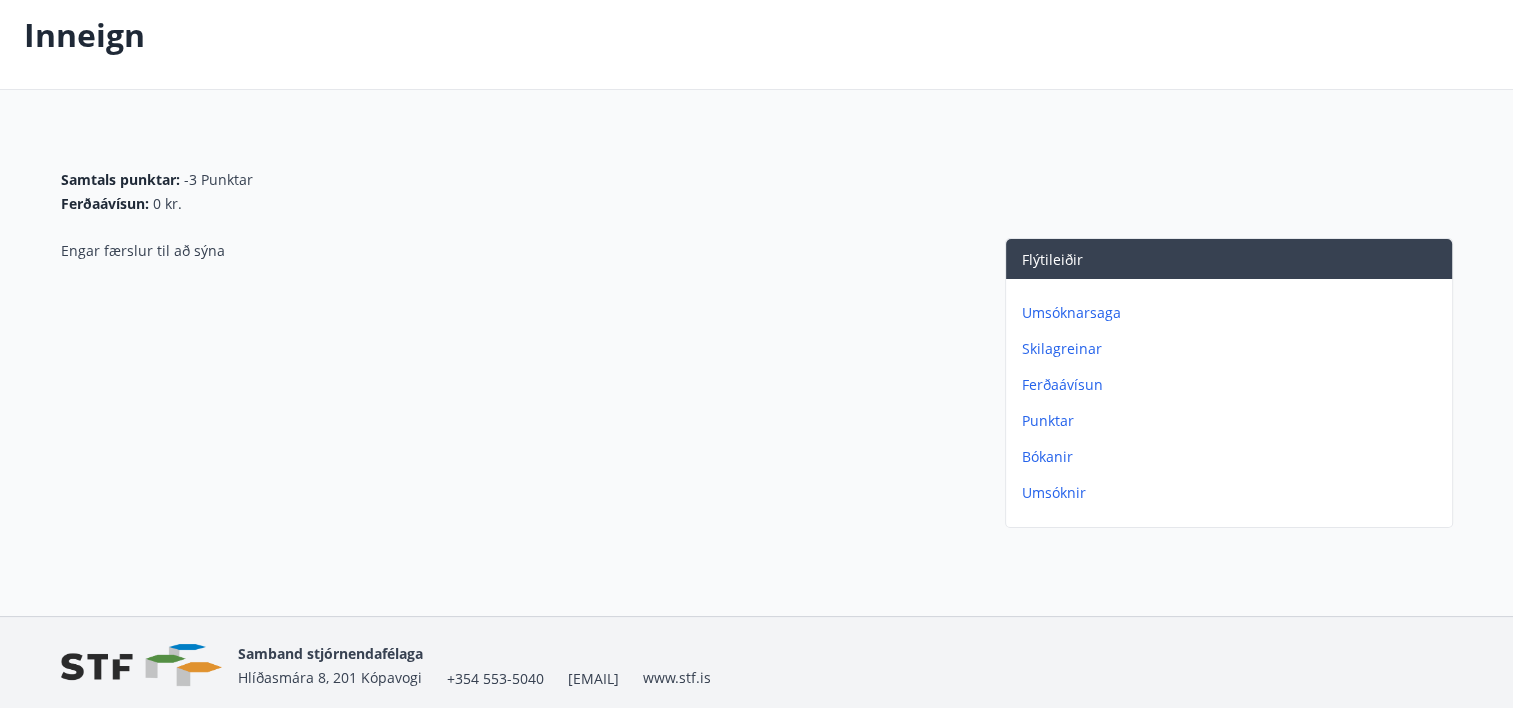 click on "Skilagreinar" at bounding box center (1233, 349) 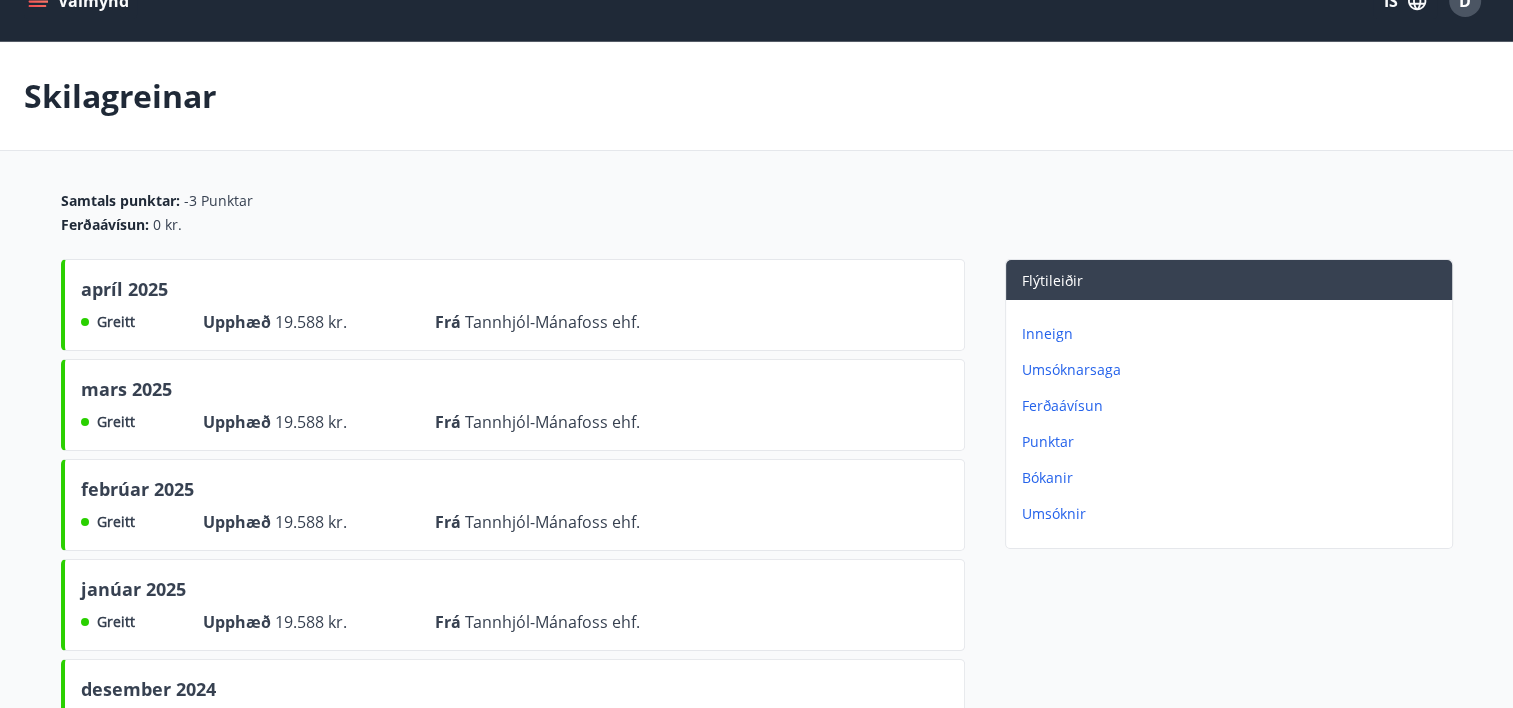 scroll, scrollTop: 35, scrollLeft: 0, axis: vertical 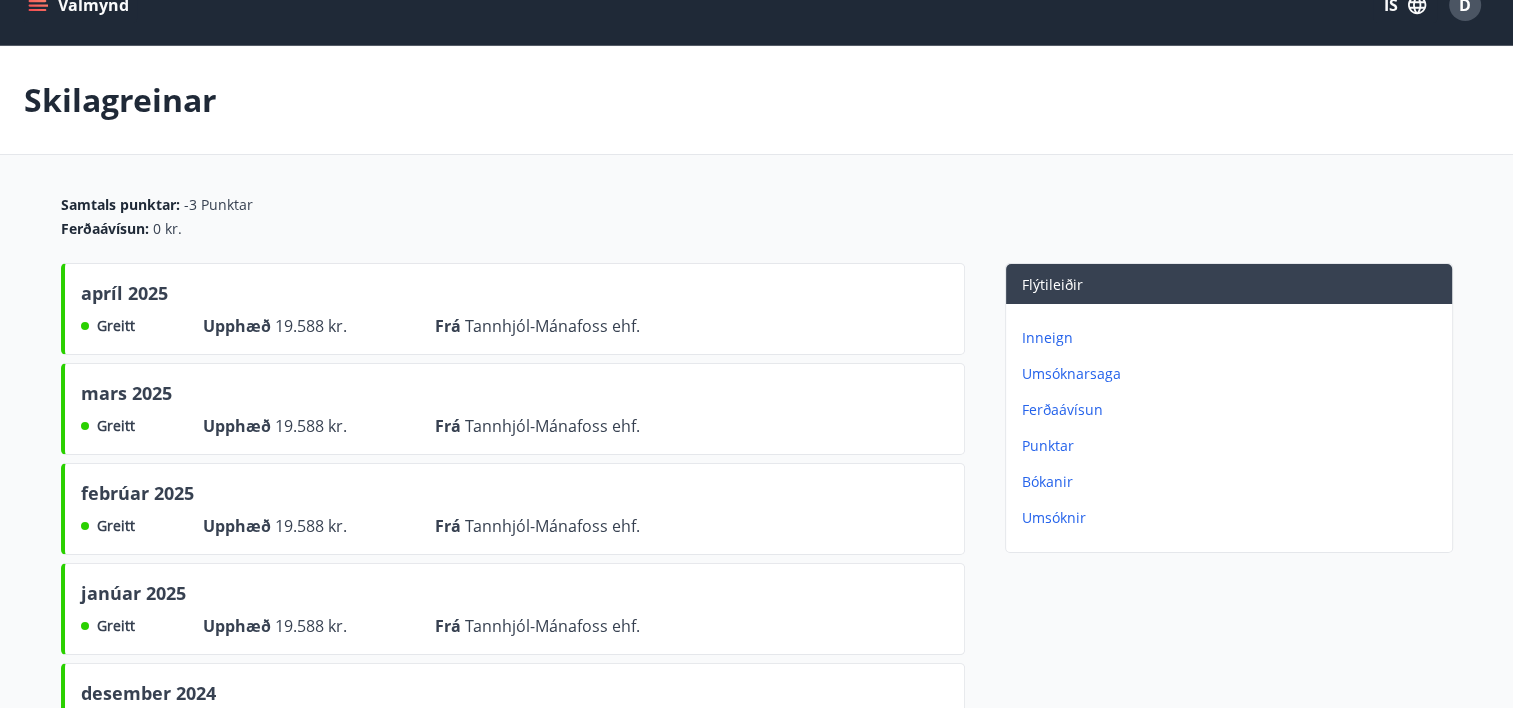 click on "Umsóknarsaga" at bounding box center [1233, 374] 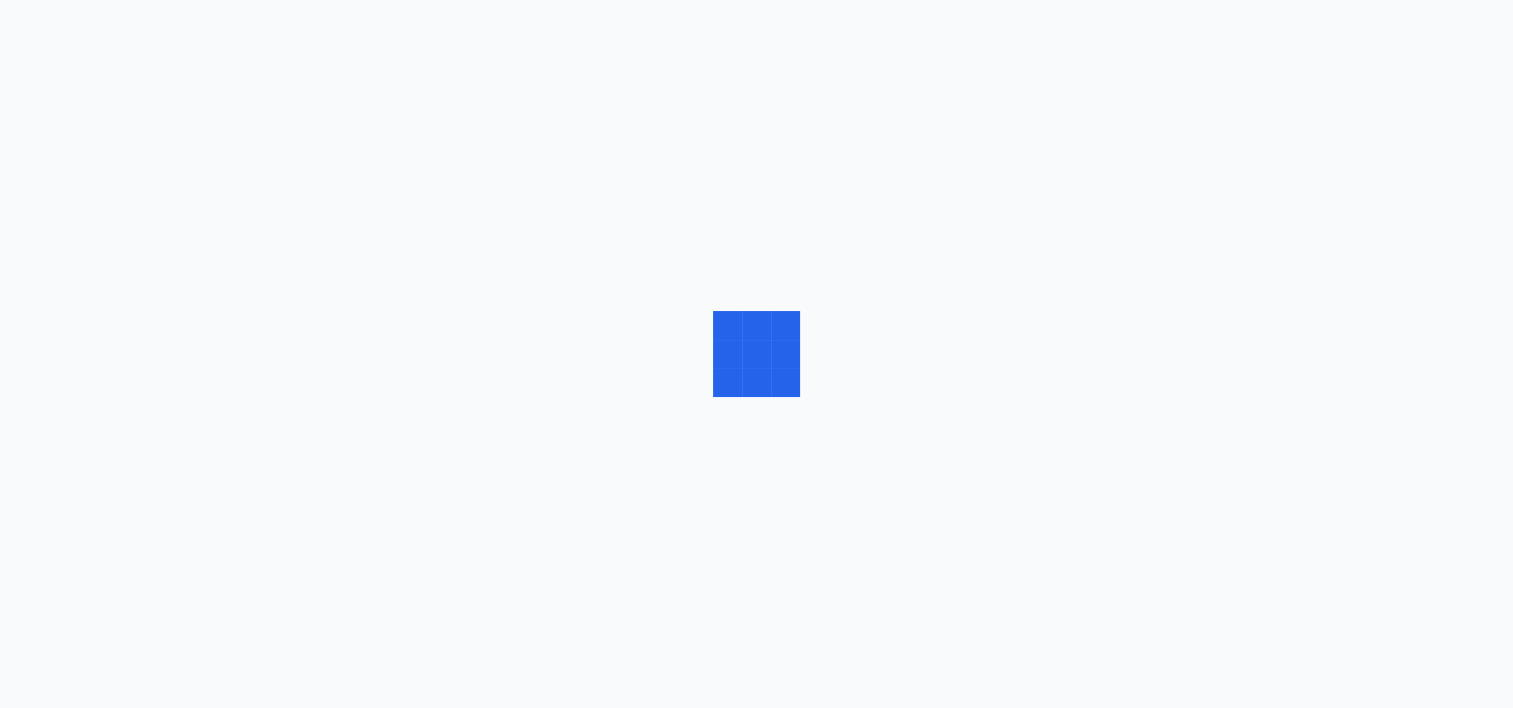 scroll, scrollTop: 0, scrollLeft: 0, axis: both 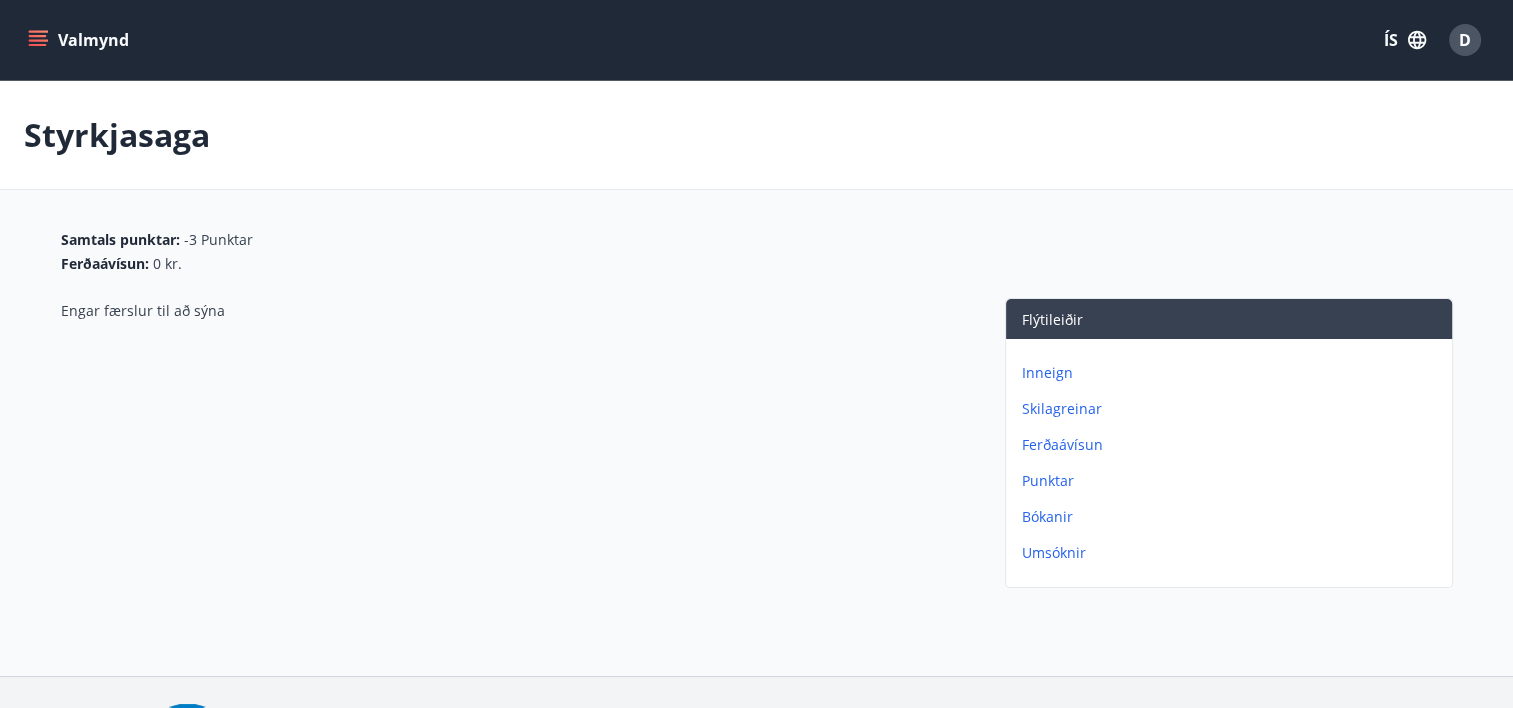 click on "Inneign" at bounding box center [1233, 373] 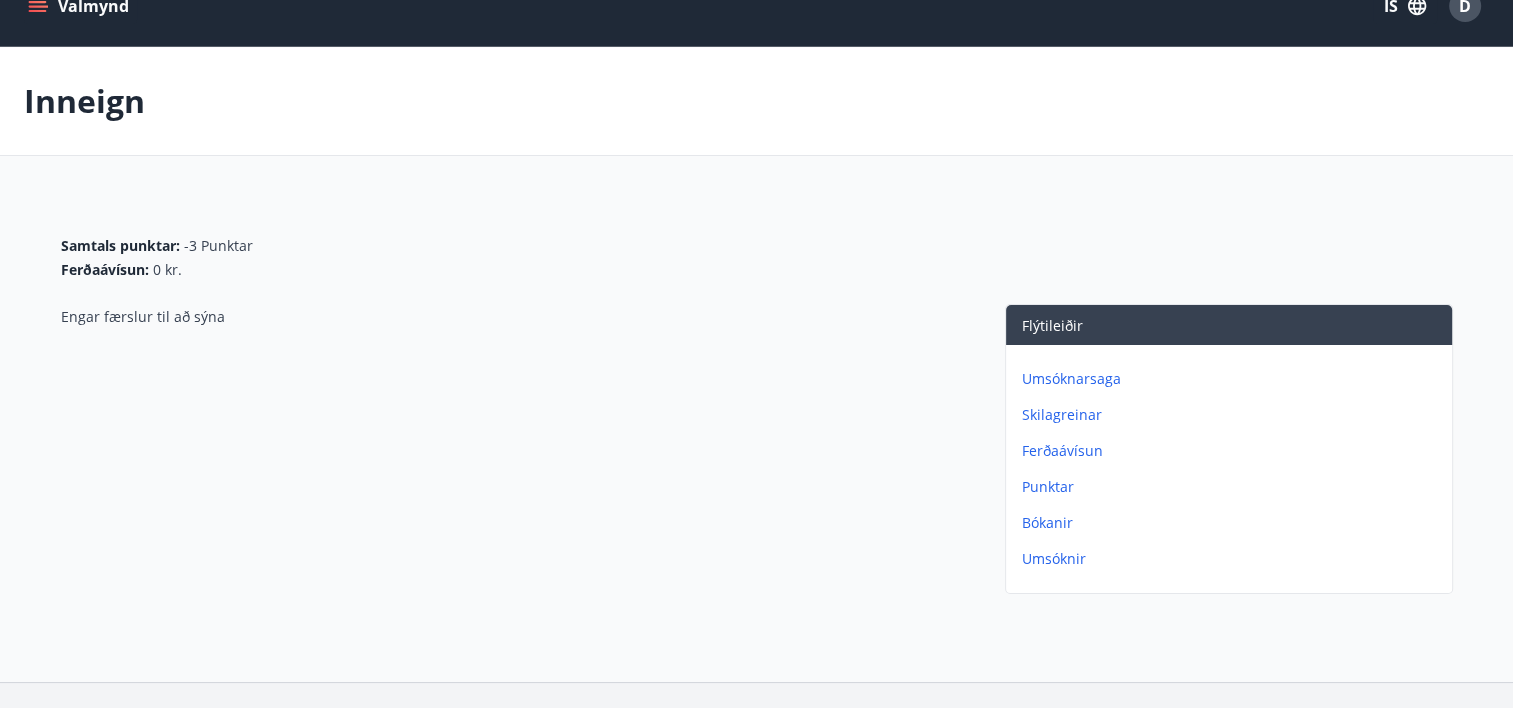 scroll, scrollTop: 0, scrollLeft: 0, axis: both 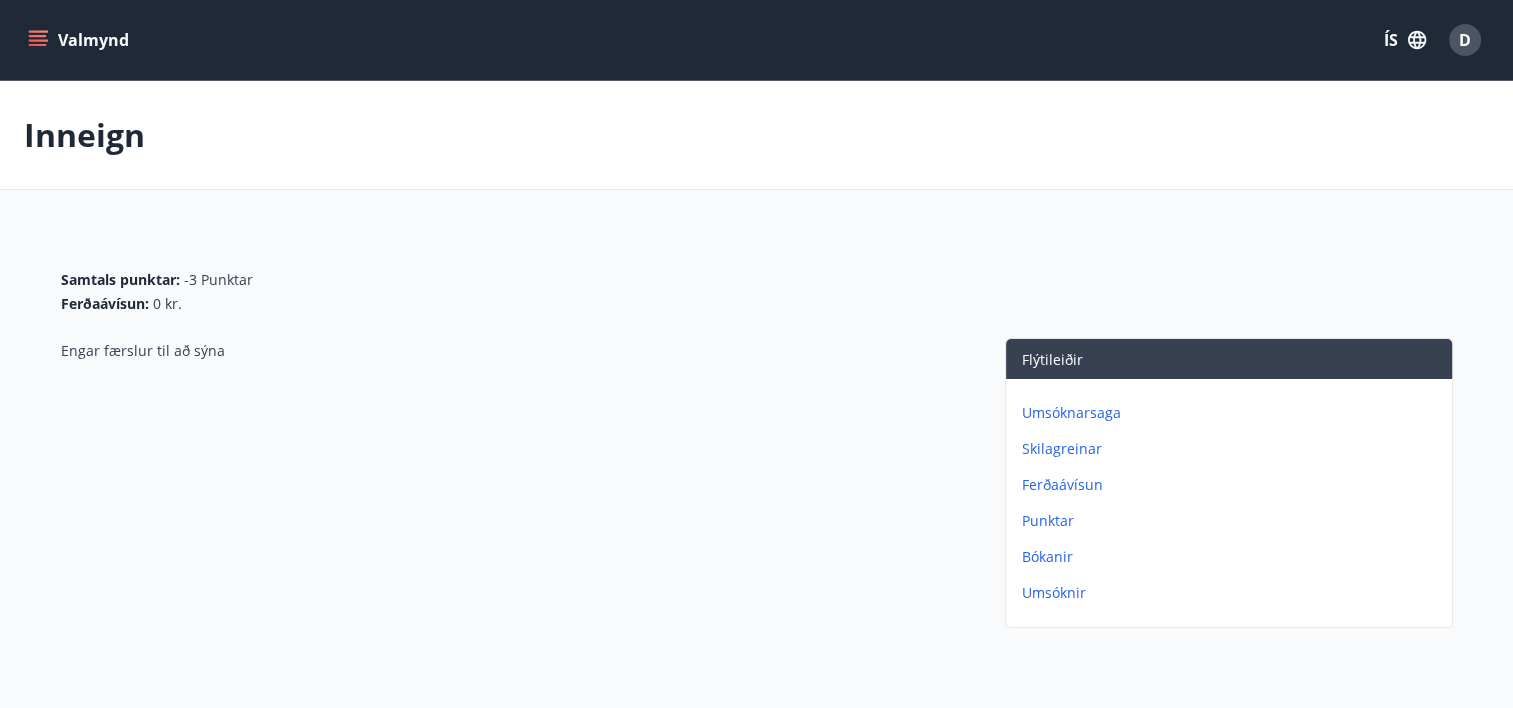 click at bounding box center [38, 40] 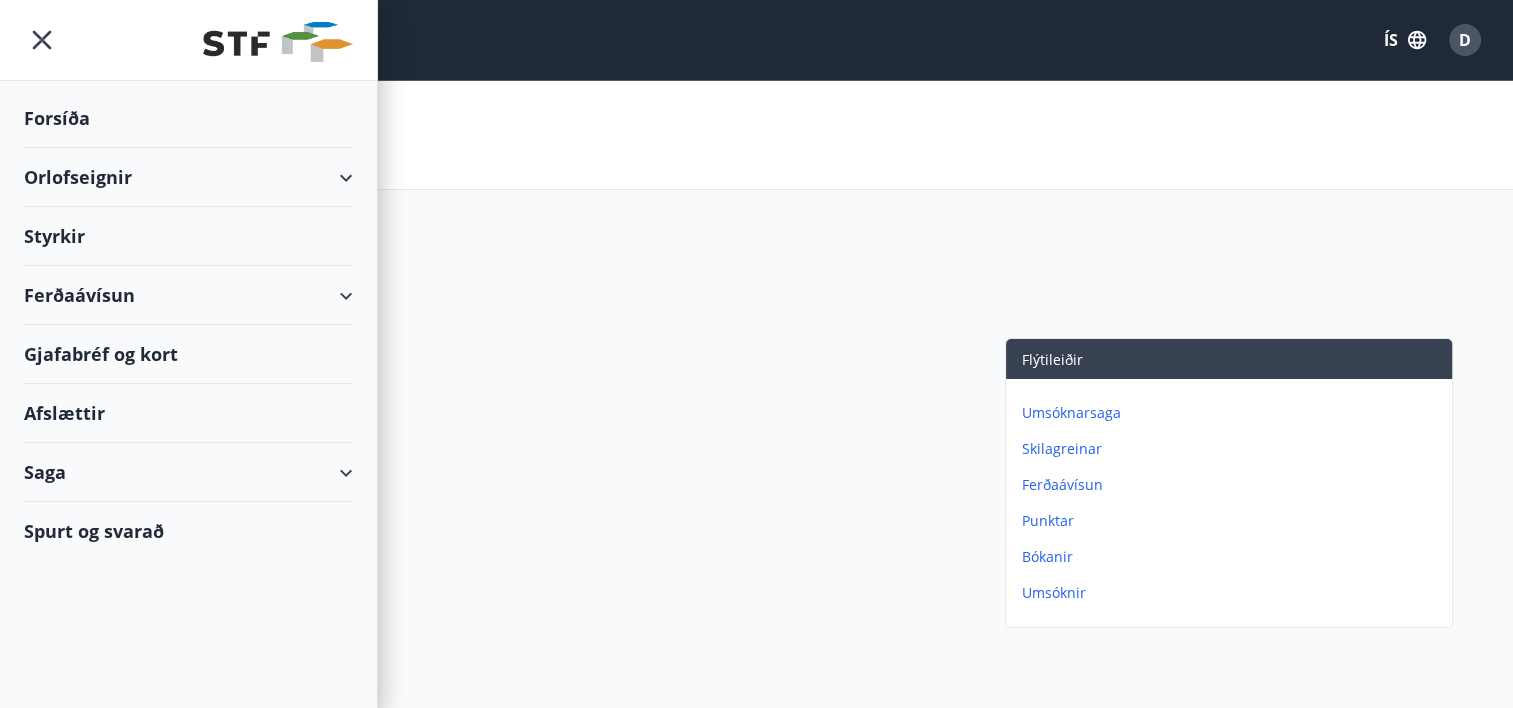 click on "Ferðaávísun" at bounding box center (188, 295) 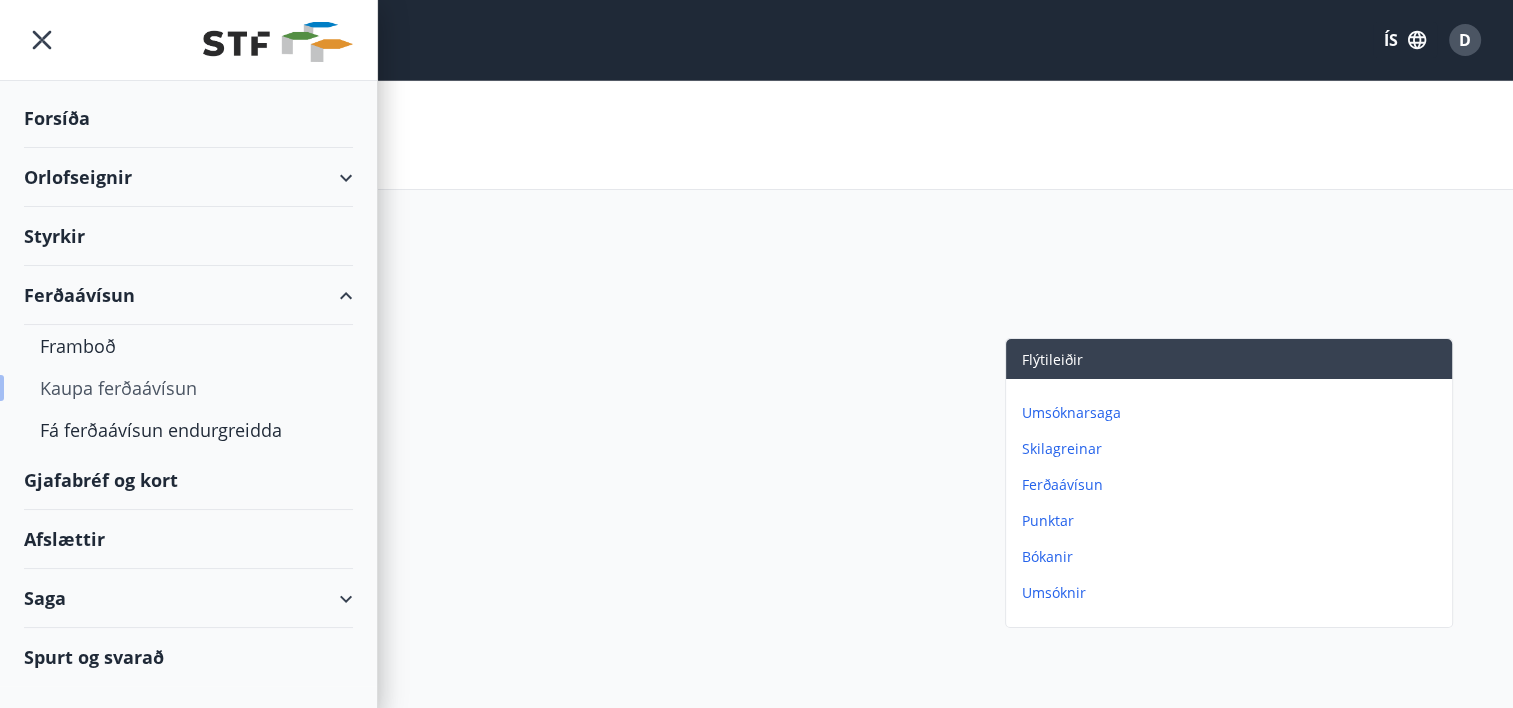 click on "Kaupa ferðaávísun" at bounding box center [188, 388] 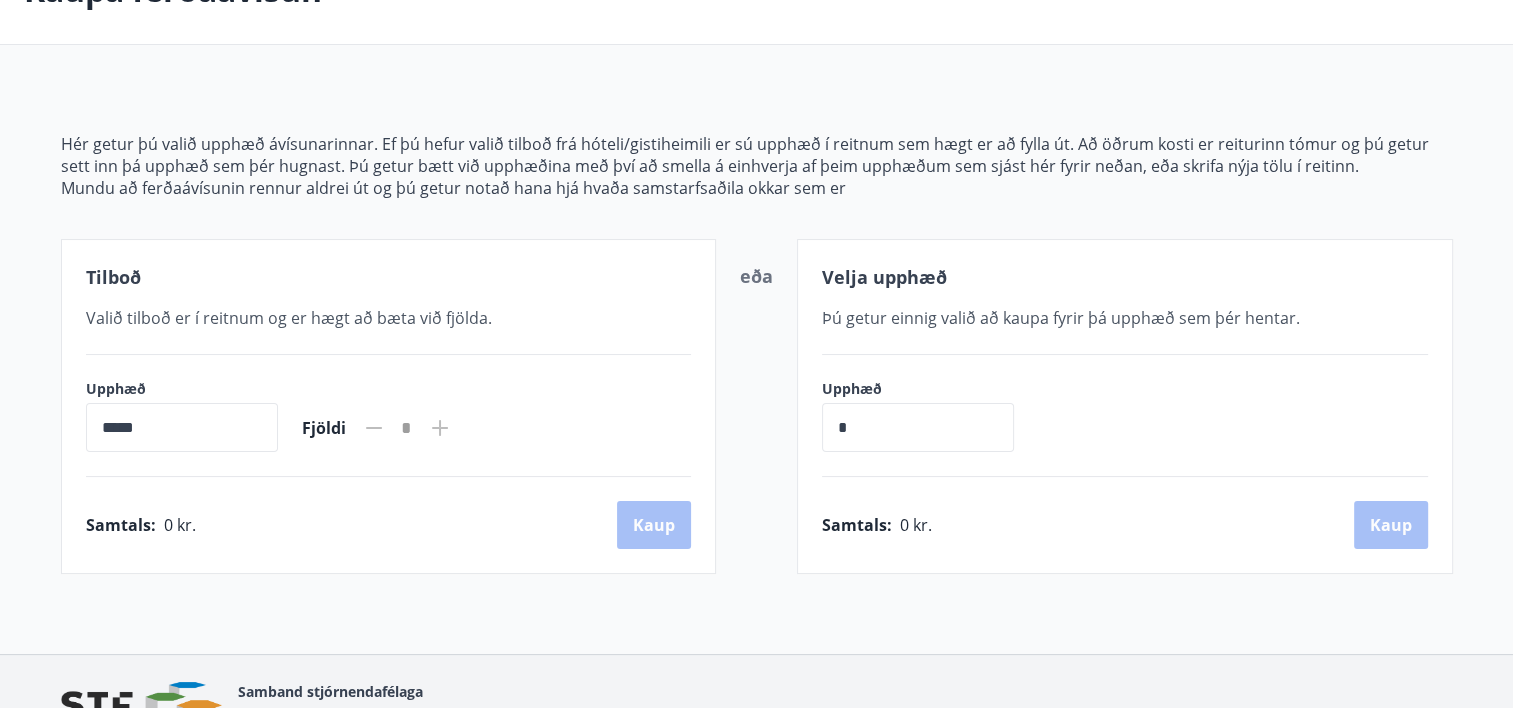 scroll, scrollTop: 0, scrollLeft: 0, axis: both 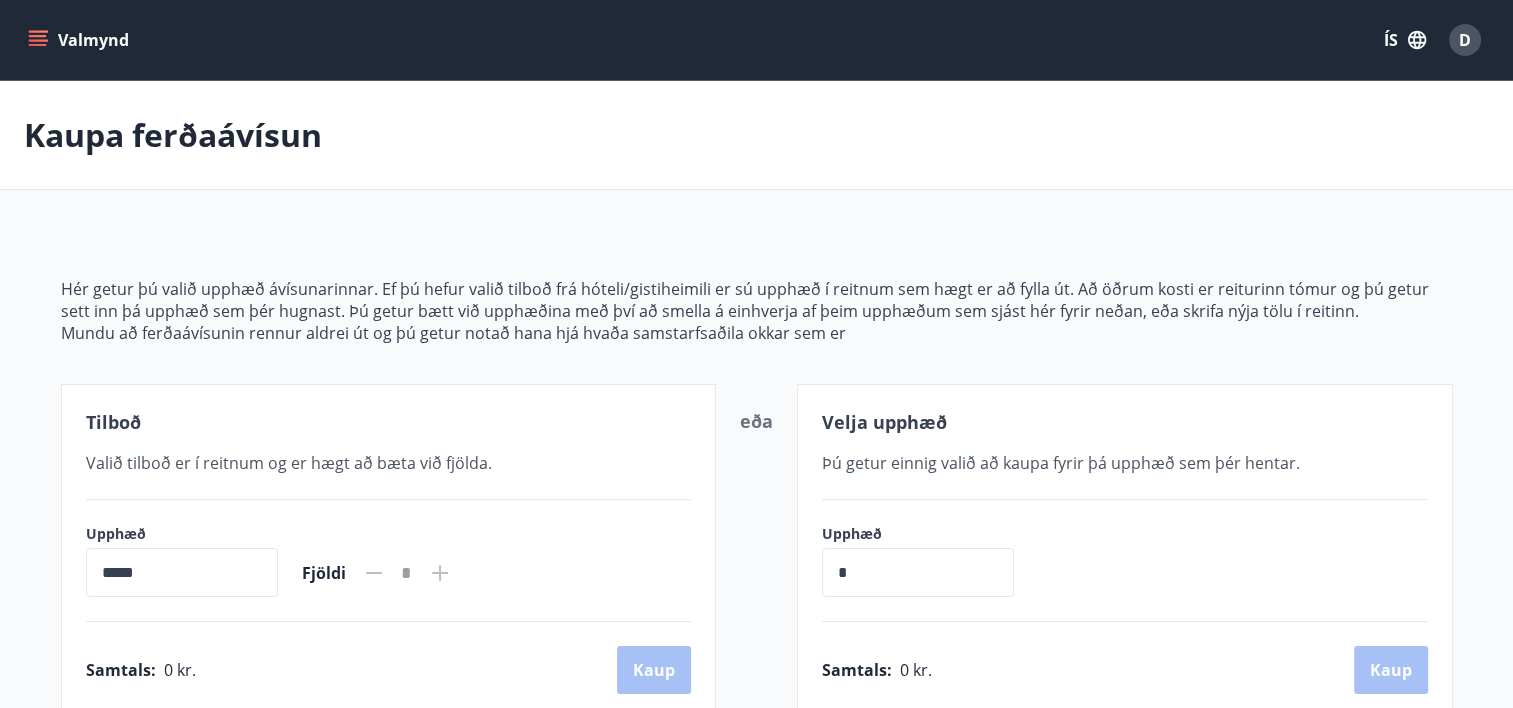 click at bounding box center [38, 40] 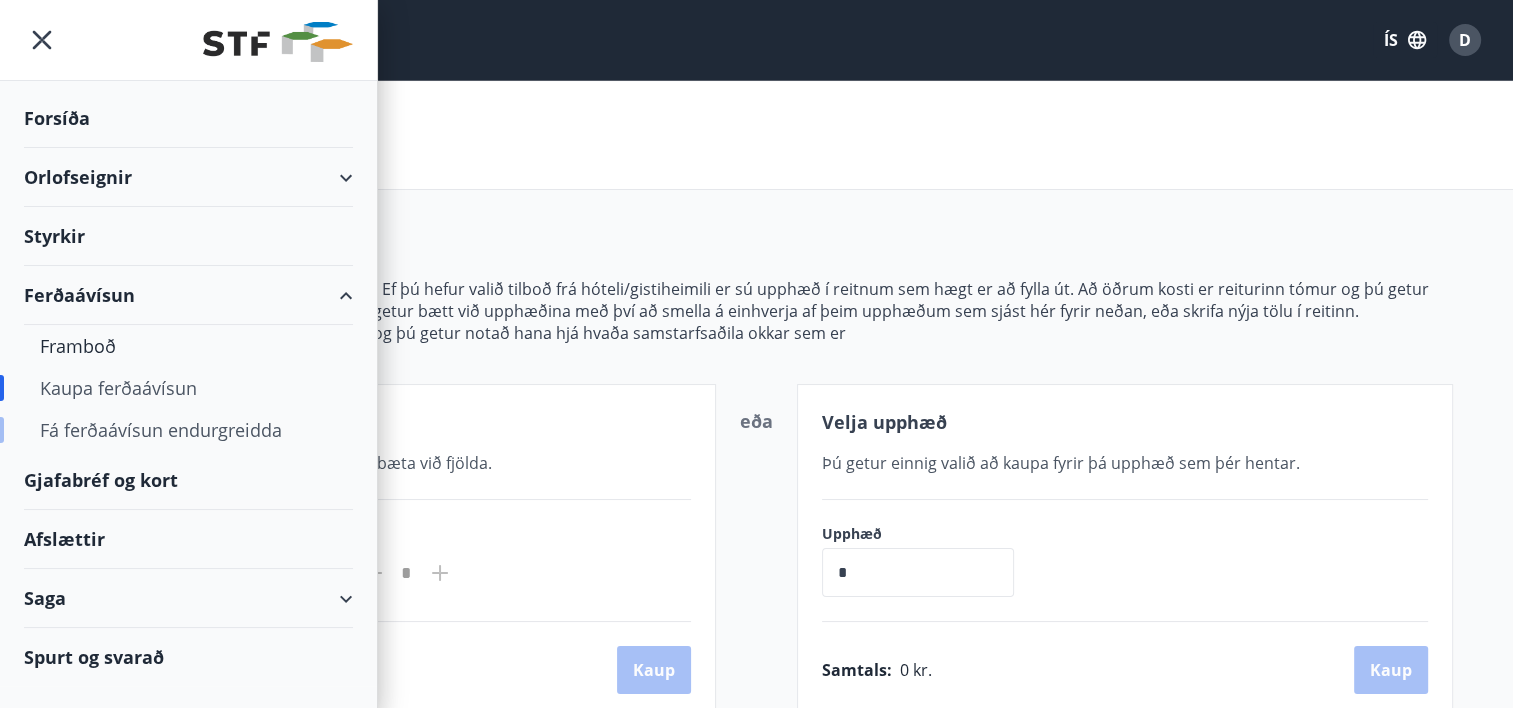 click on "Fá ferðaávísun endurgreidda" at bounding box center (188, 430) 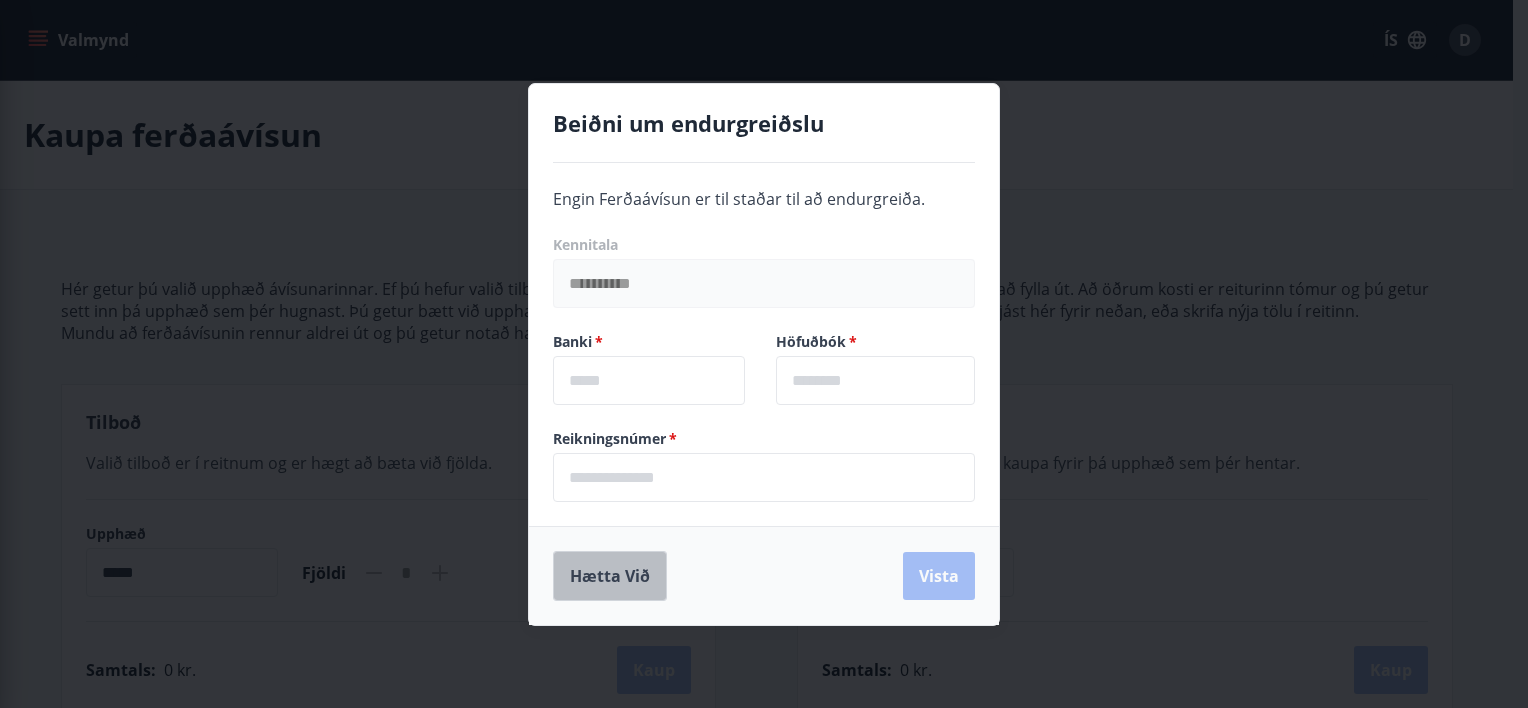 click on "Hætta við" at bounding box center [610, 576] 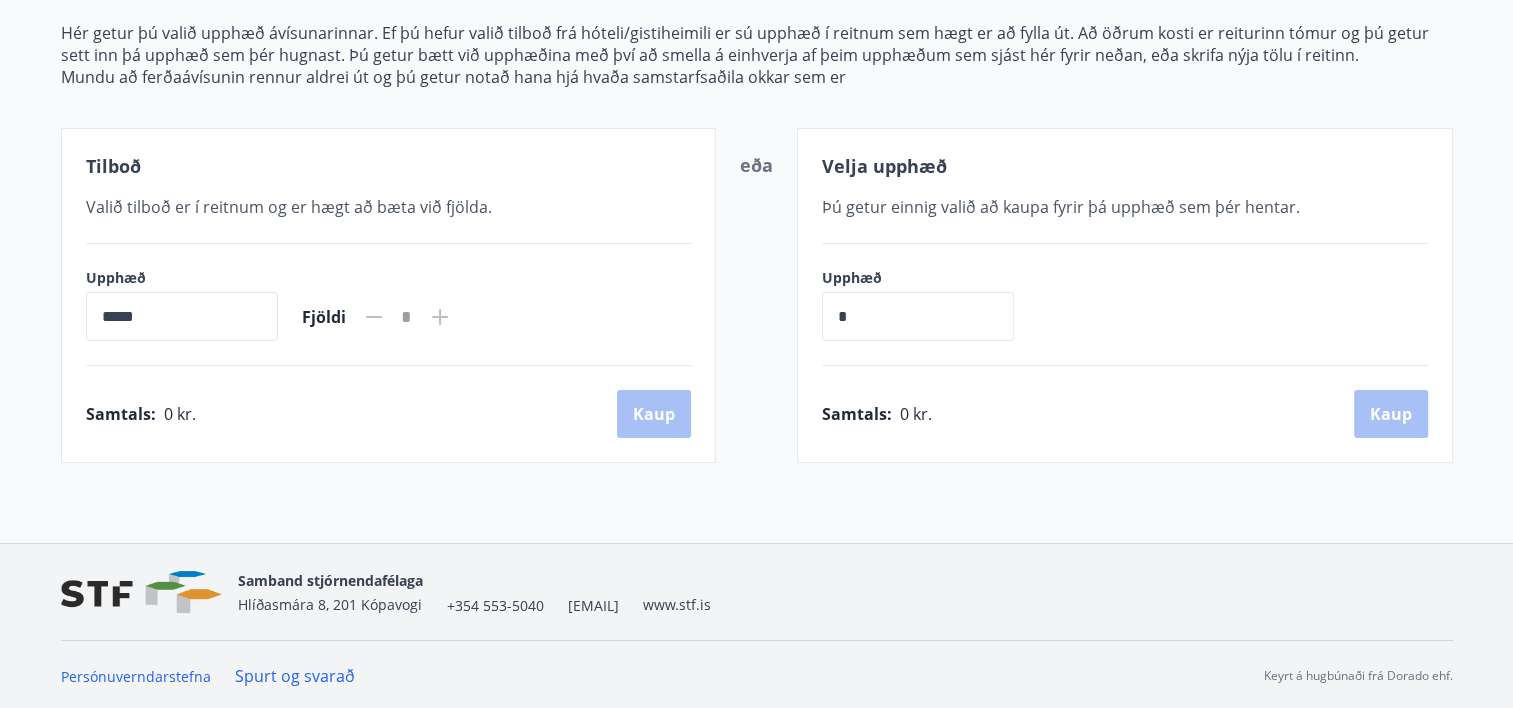 scroll, scrollTop: 0, scrollLeft: 0, axis: both 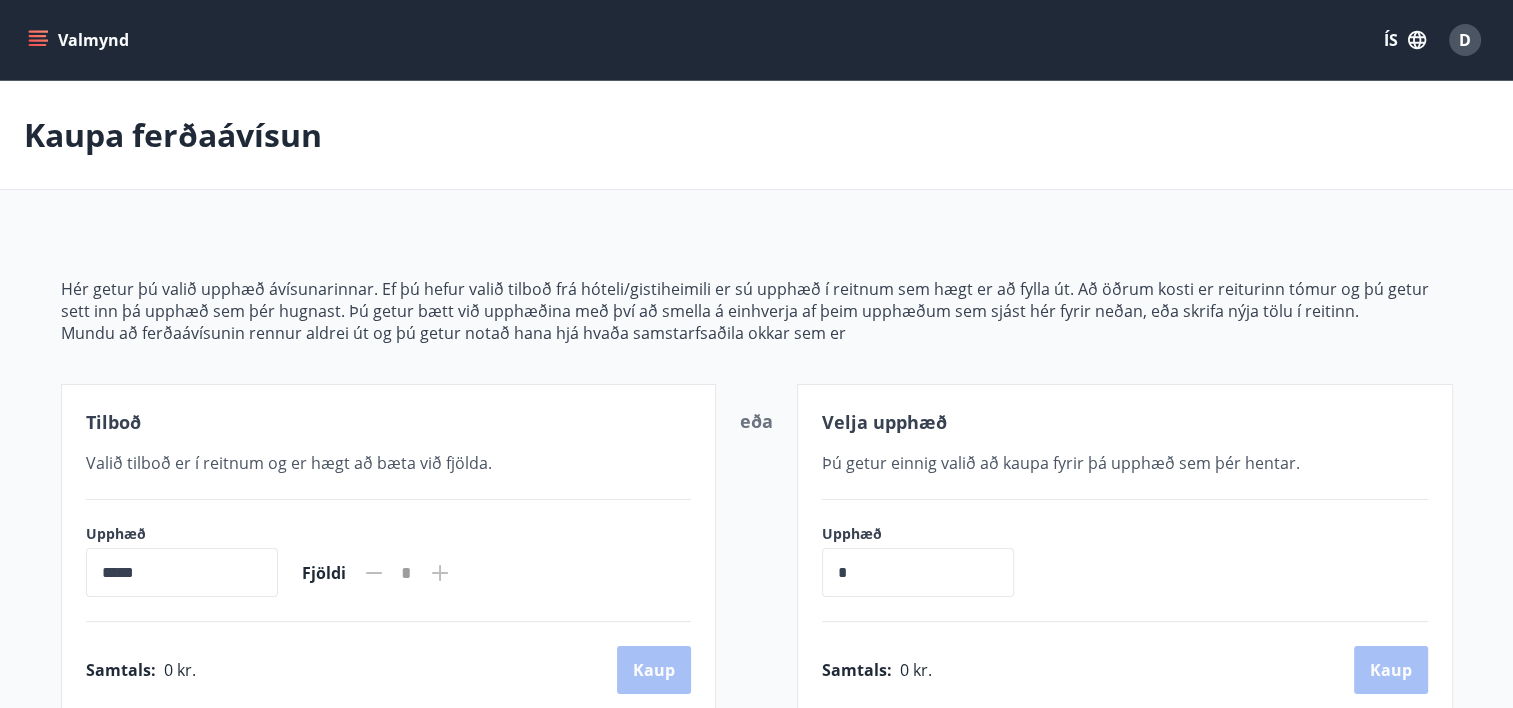 click on "Valmynd" at bounding box center (80, 40) 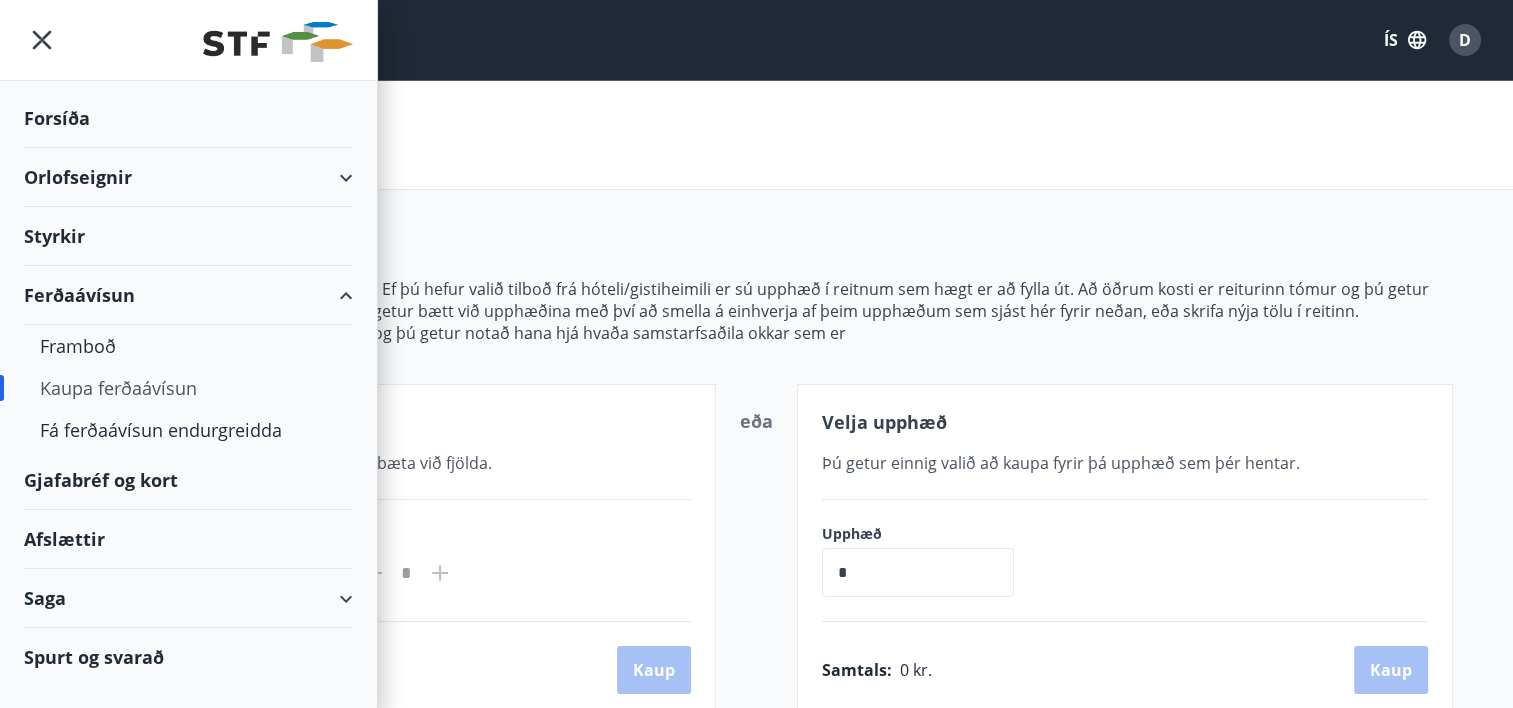 click on "Gjafabréf og kort" at bounding box center (188, 480) 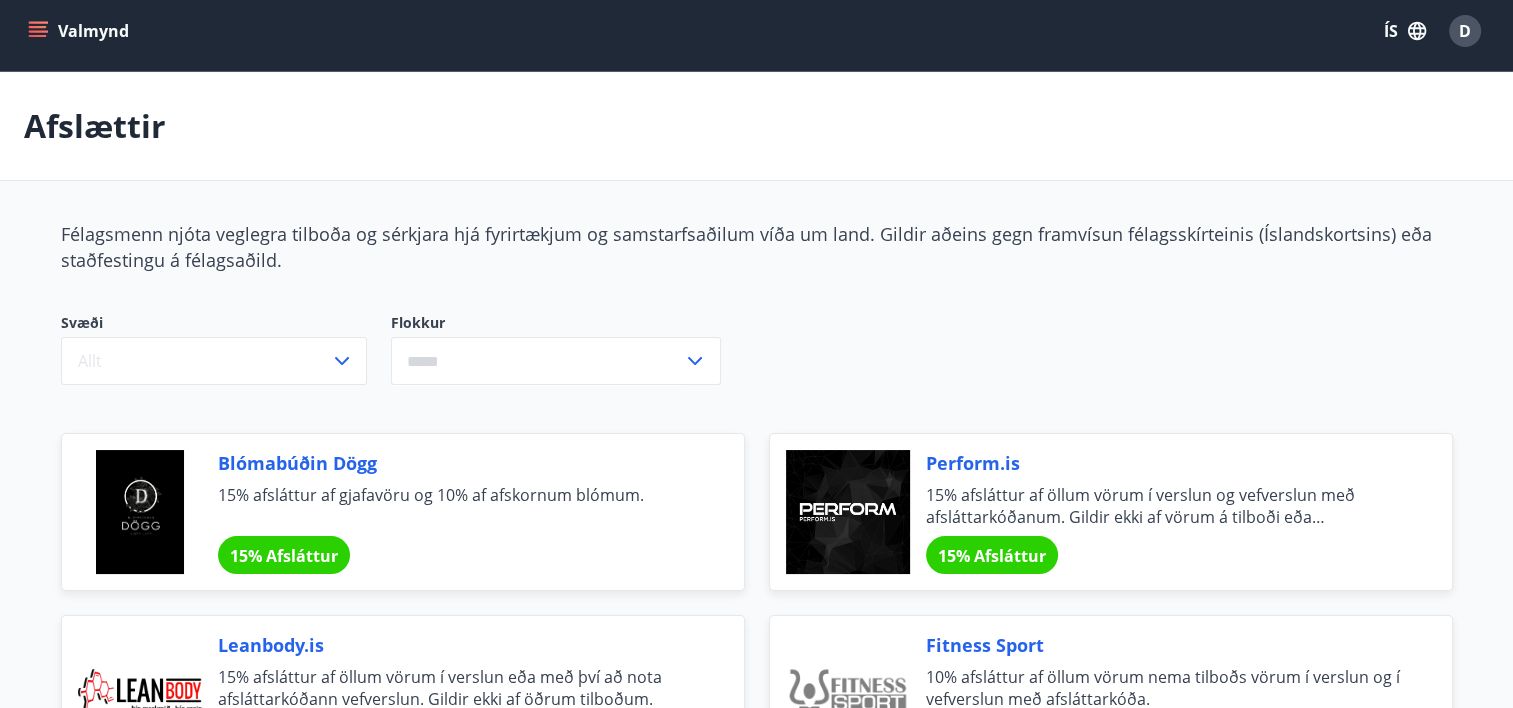 scroll, scrollTop: 0, scrollLeft: 0, axis: both 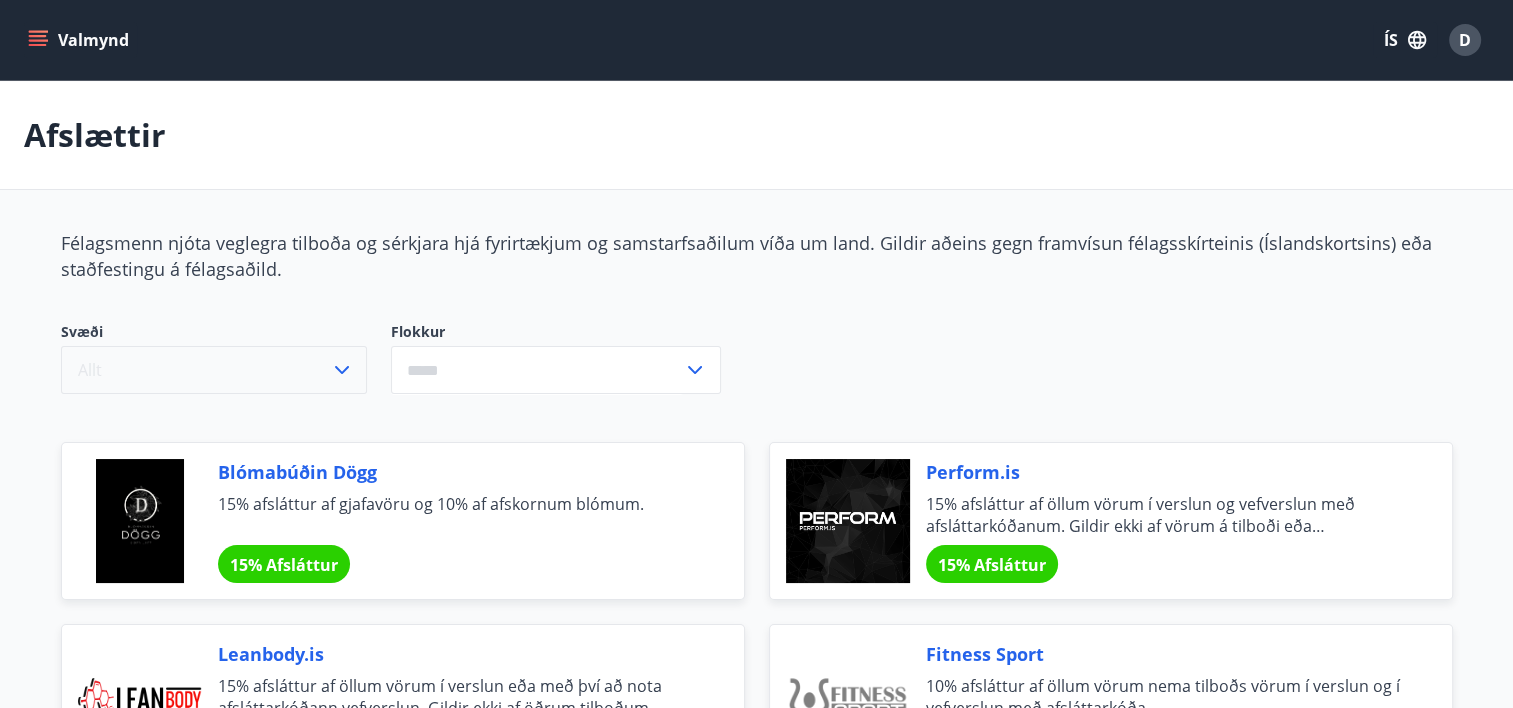 click at bounding box center (342, 370) 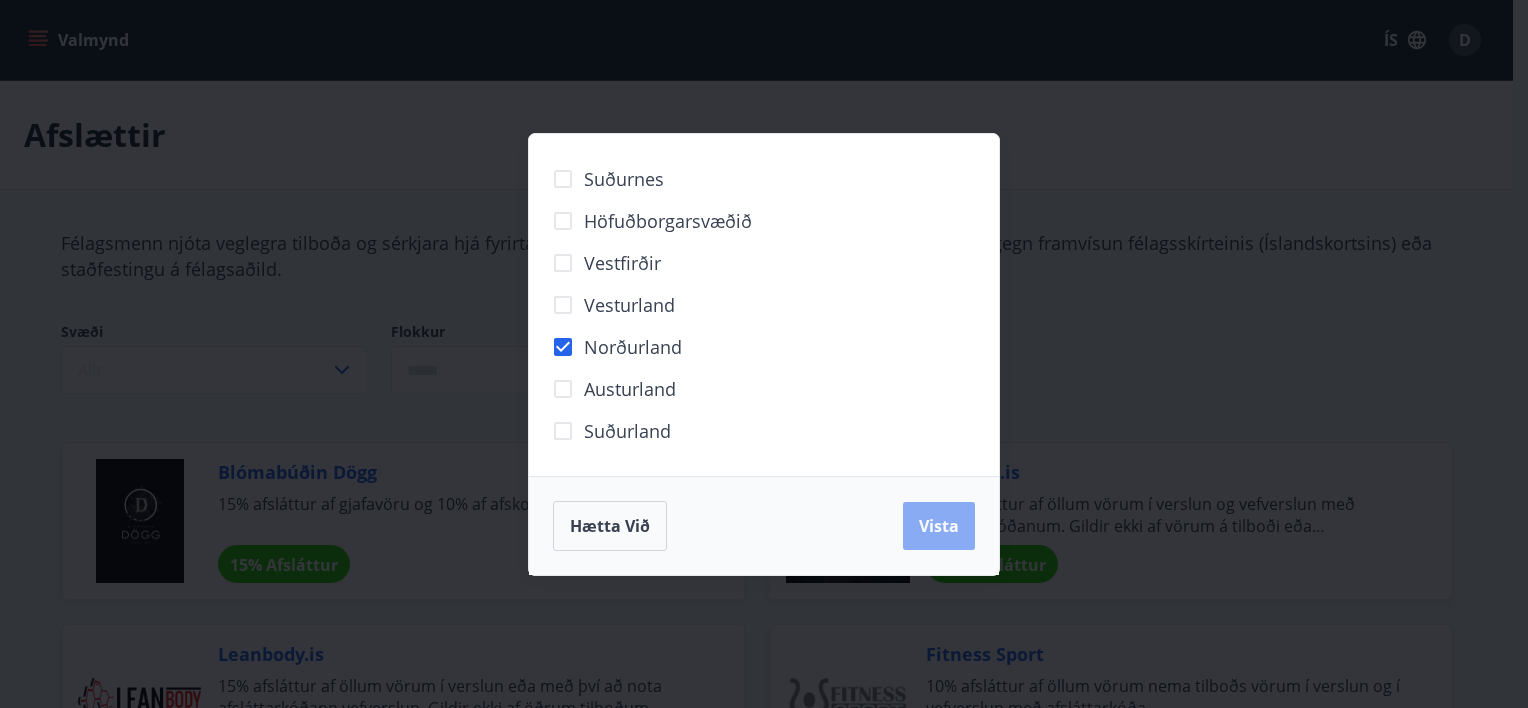 click on "Vista" at bounding box center [939, 526] 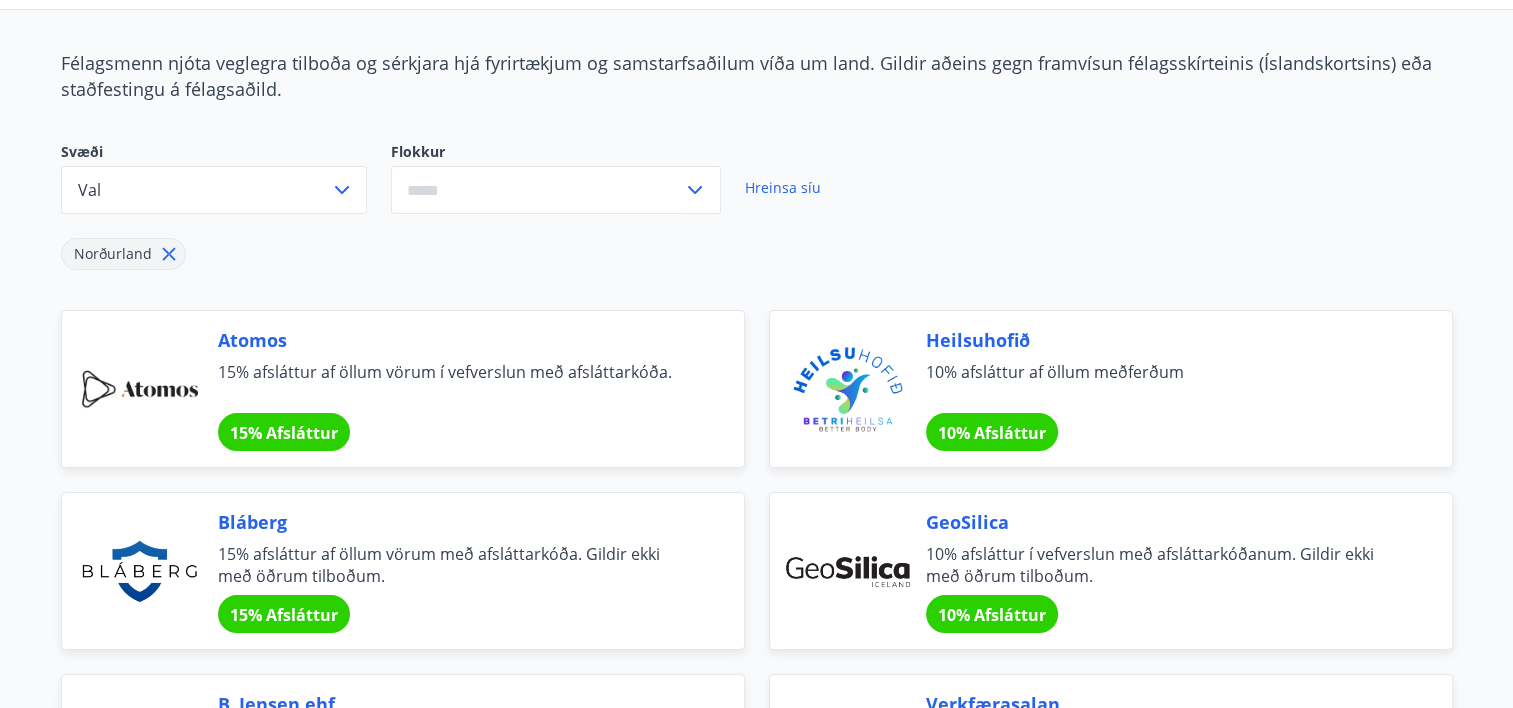 scroll, scrollTop: 100, scrollLeft: 0, axis: vertical 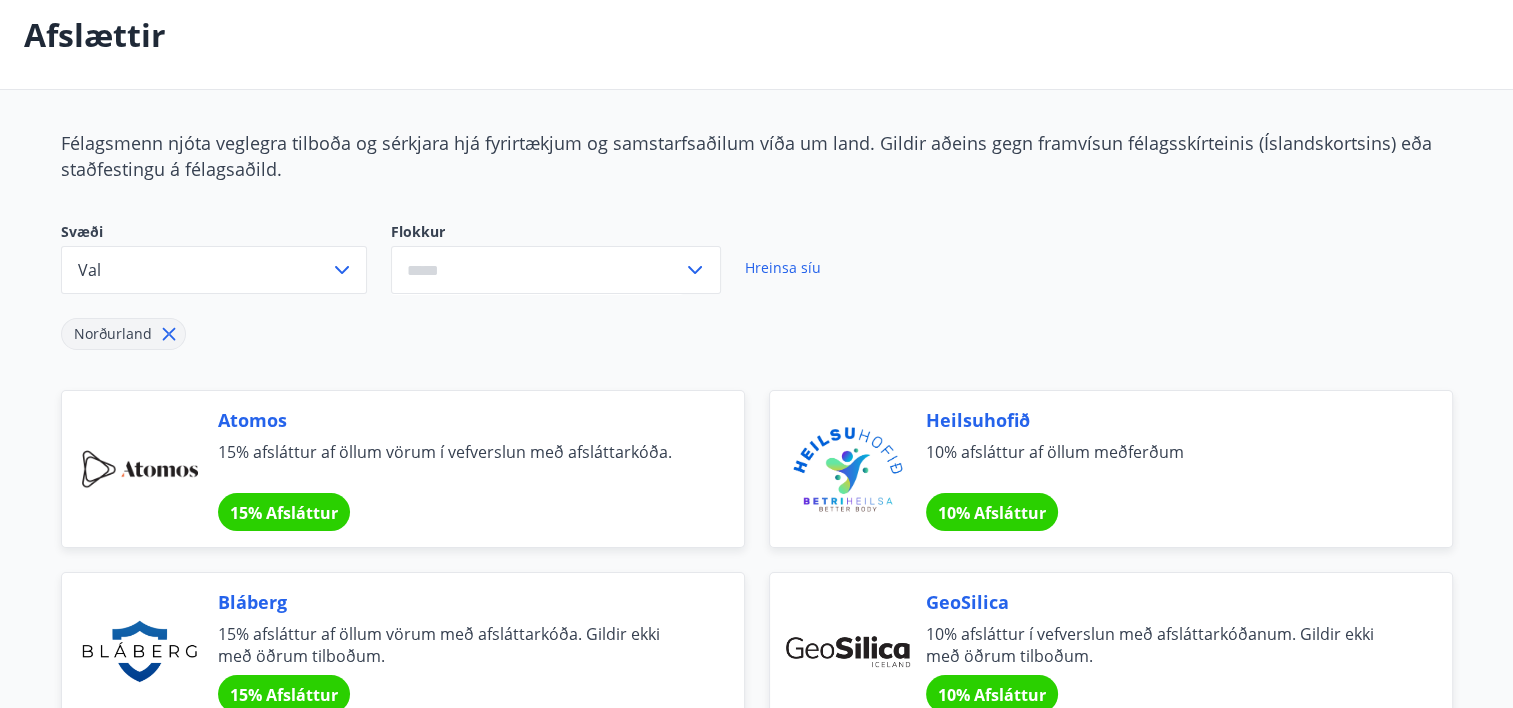 click at bounding box center (169, 334) 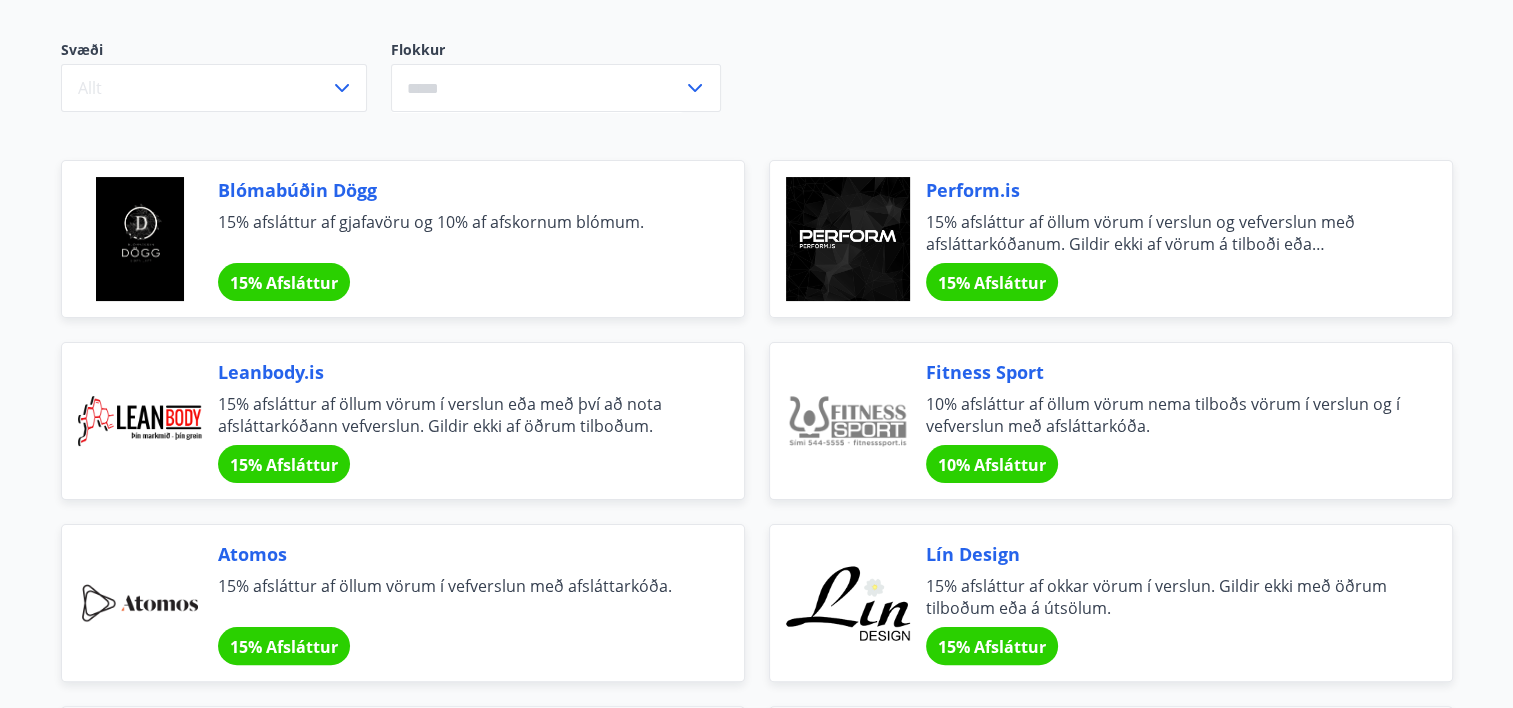 scroll, scrollTop: 0, scrollLeft: 0, axis: both 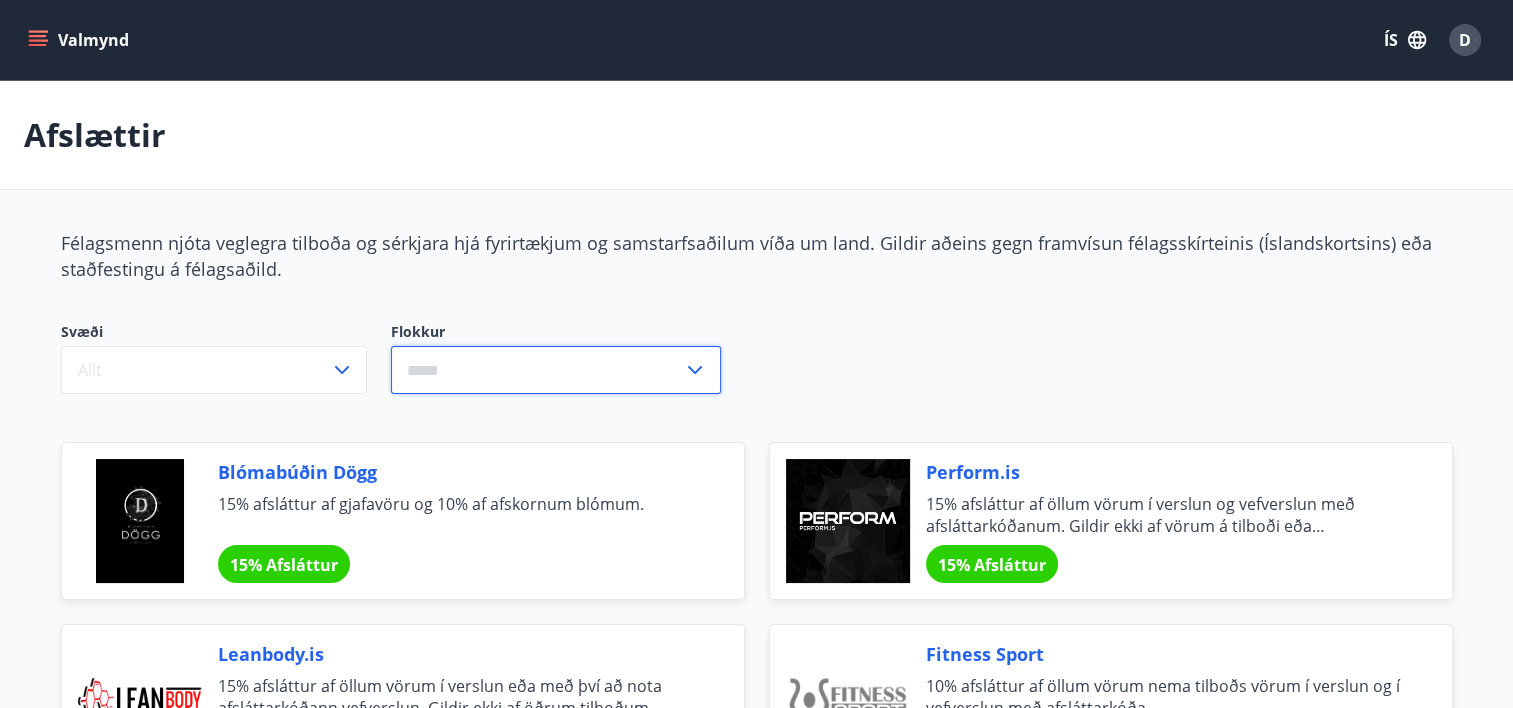 click at bounding box center [537, 370] 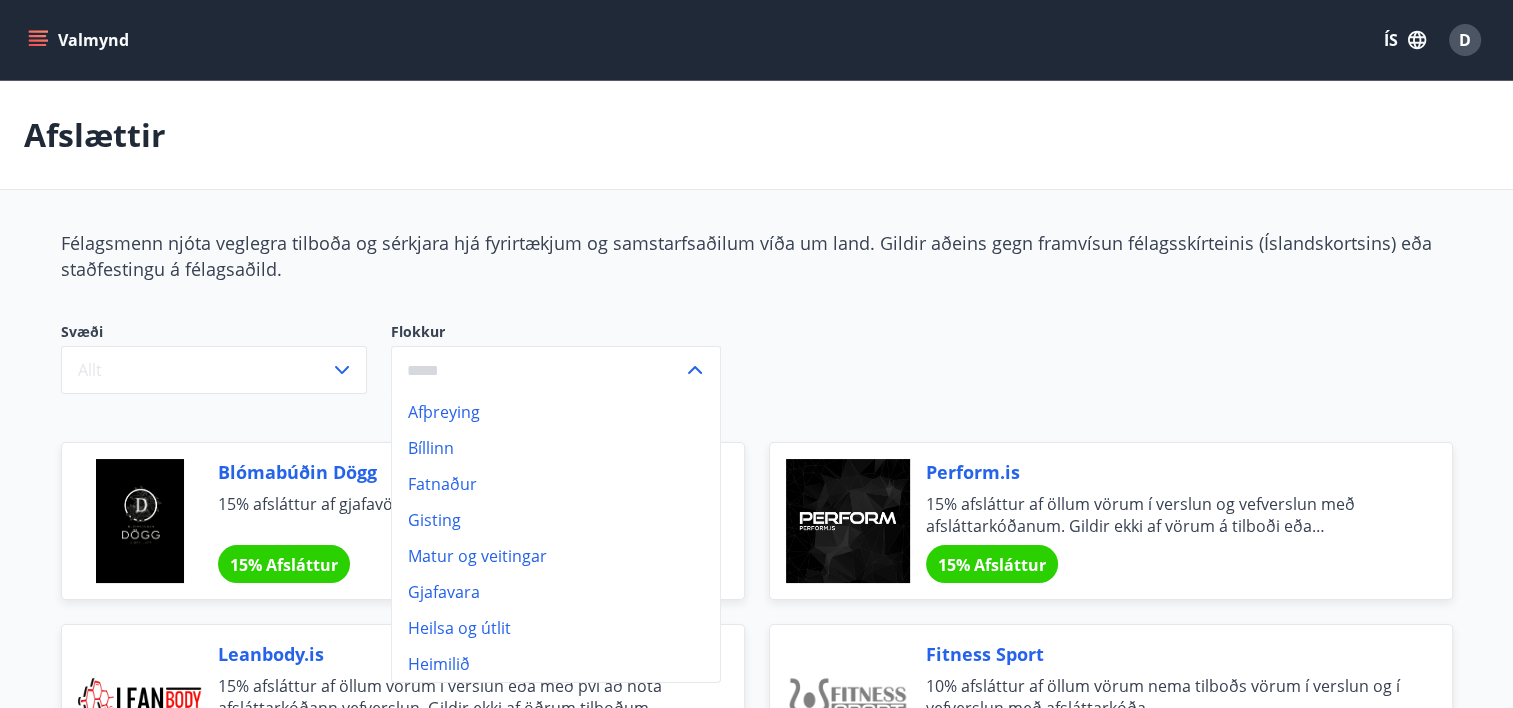 click on "Heilsa og útlit" at bounding box center (556, 628) 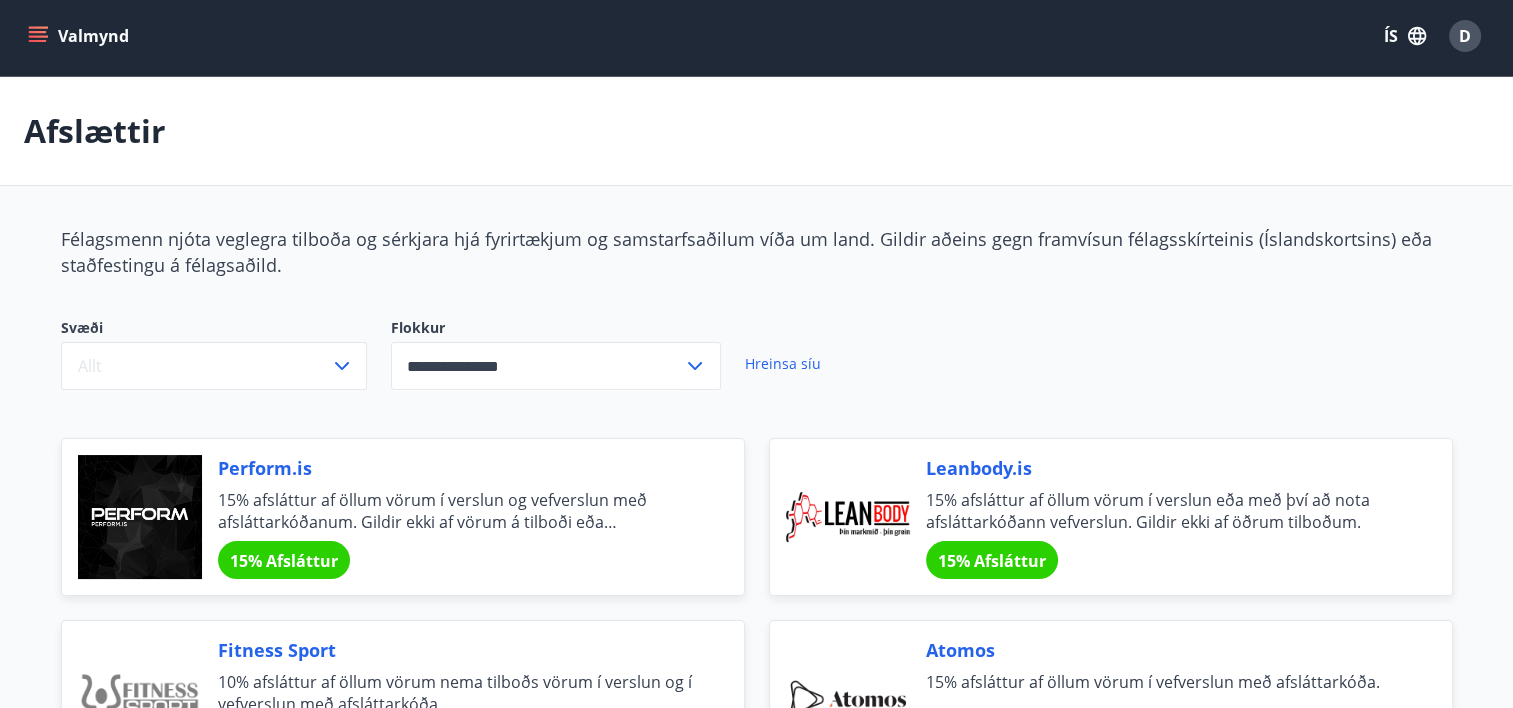 scroll, scrollTop: 0, scrollLeft: 0, axis: both 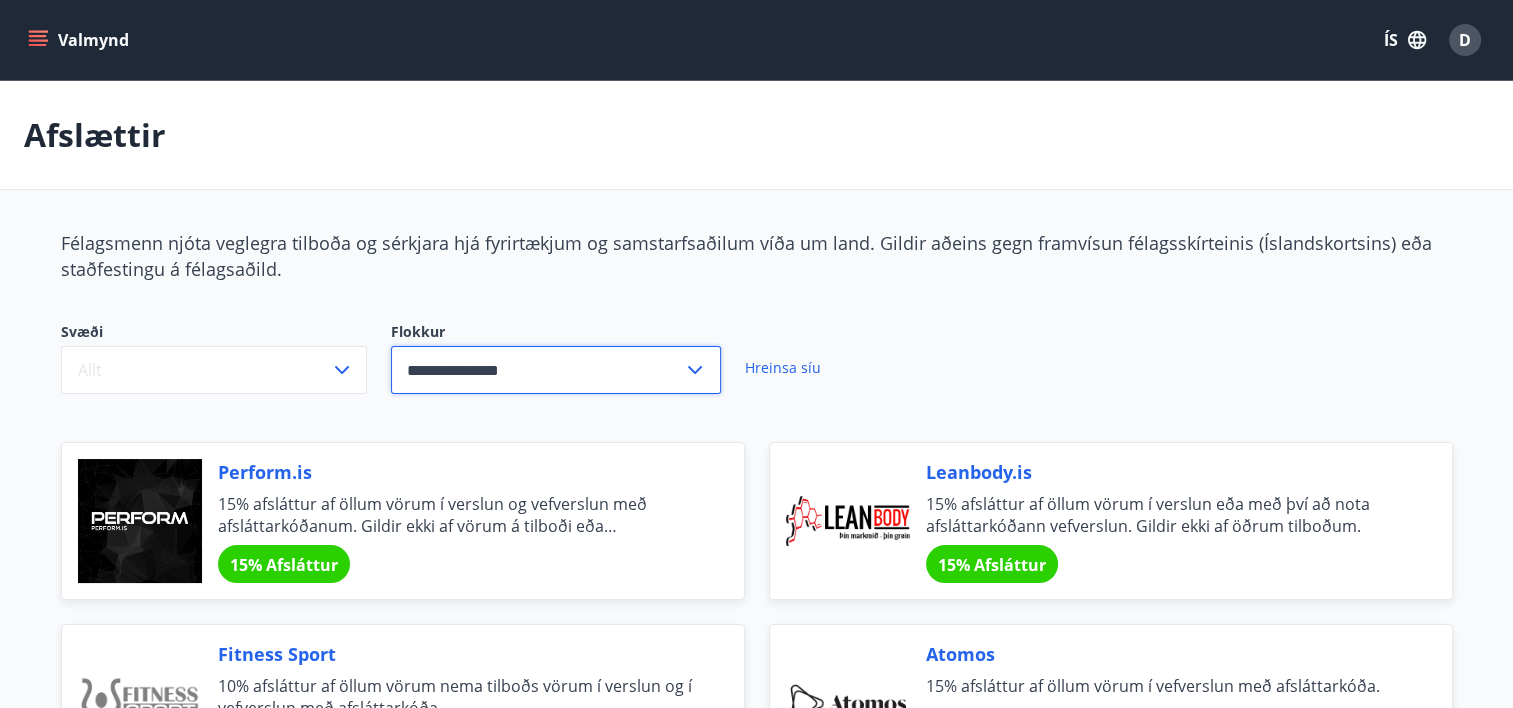 click on "**********" at bounding box center [537, 370] 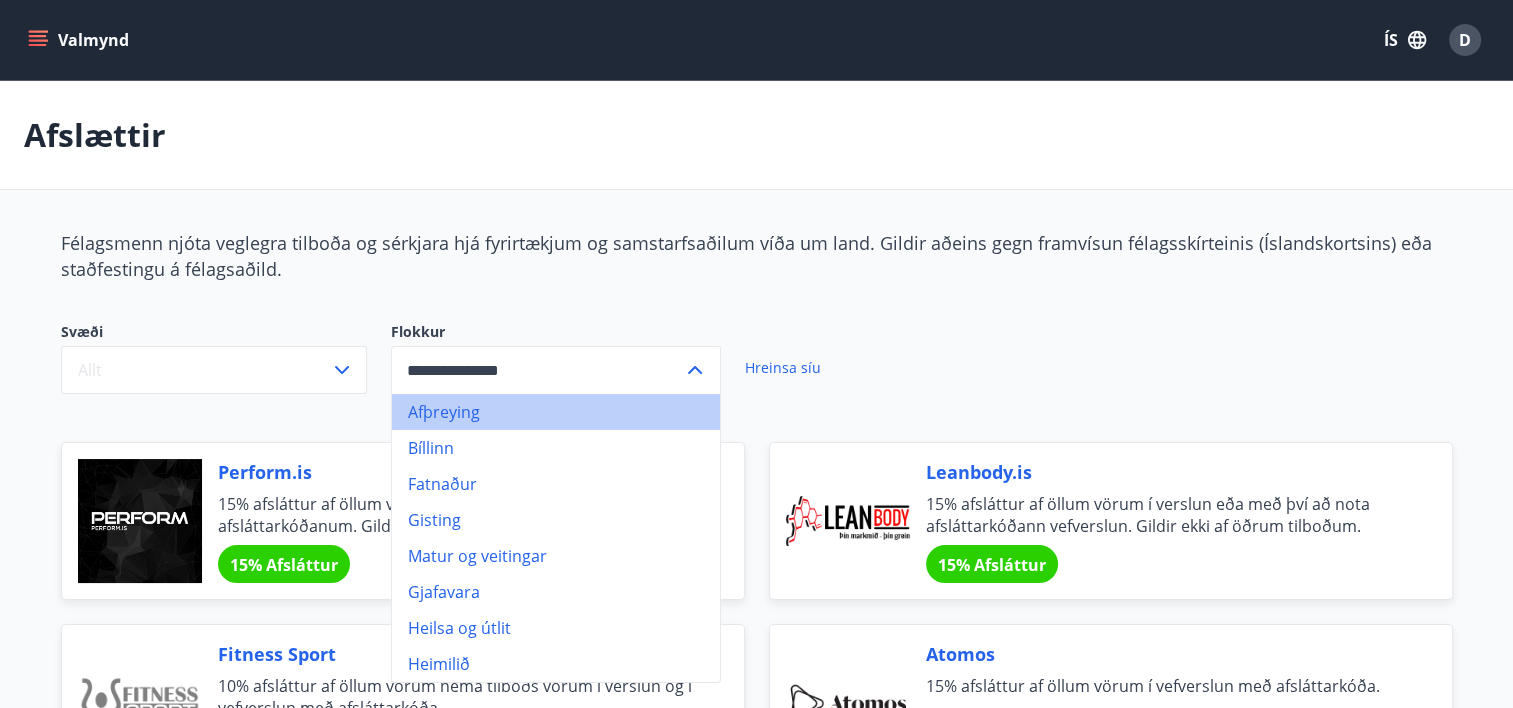 click on "Afþreying" at bounding box center (556, 412) 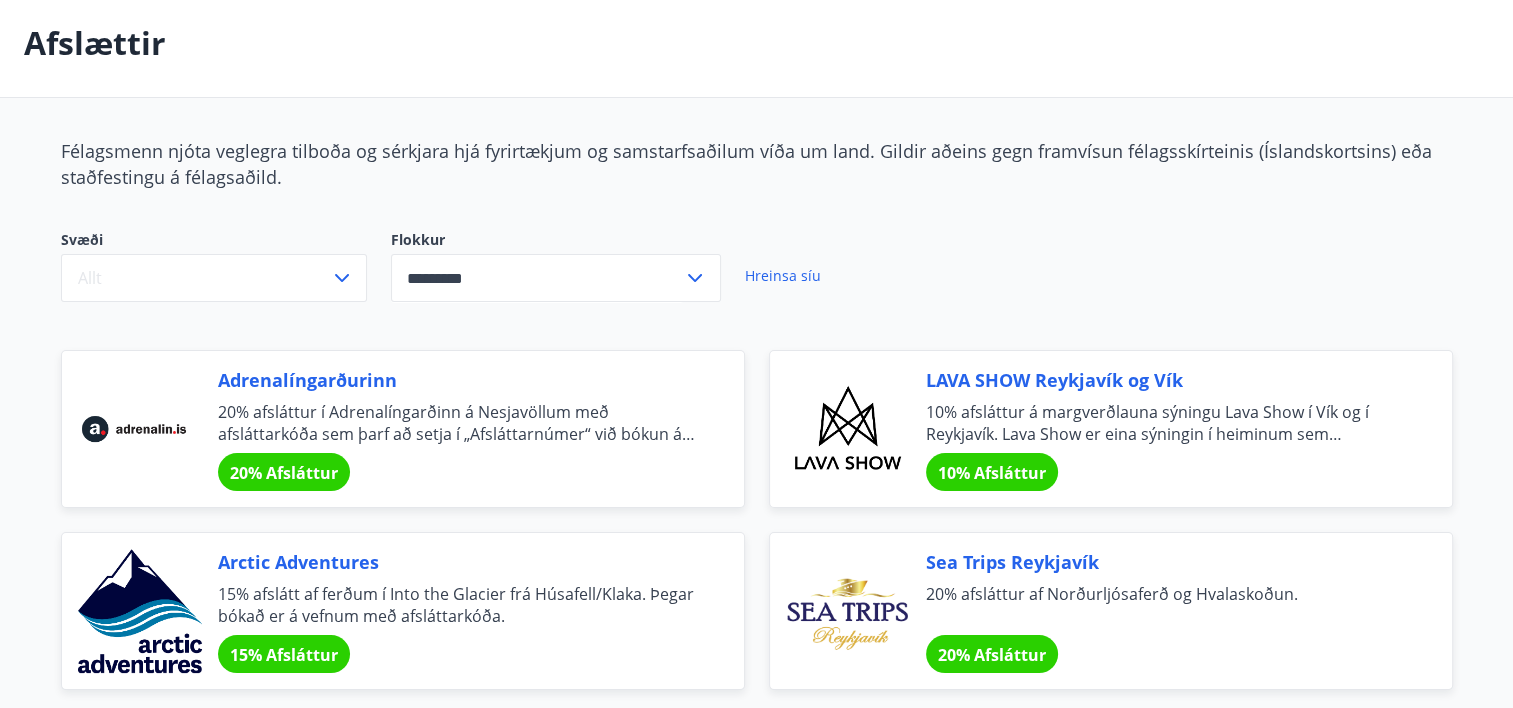 scroll, scrollTop: 0, scrollLeft: 0, axis: both 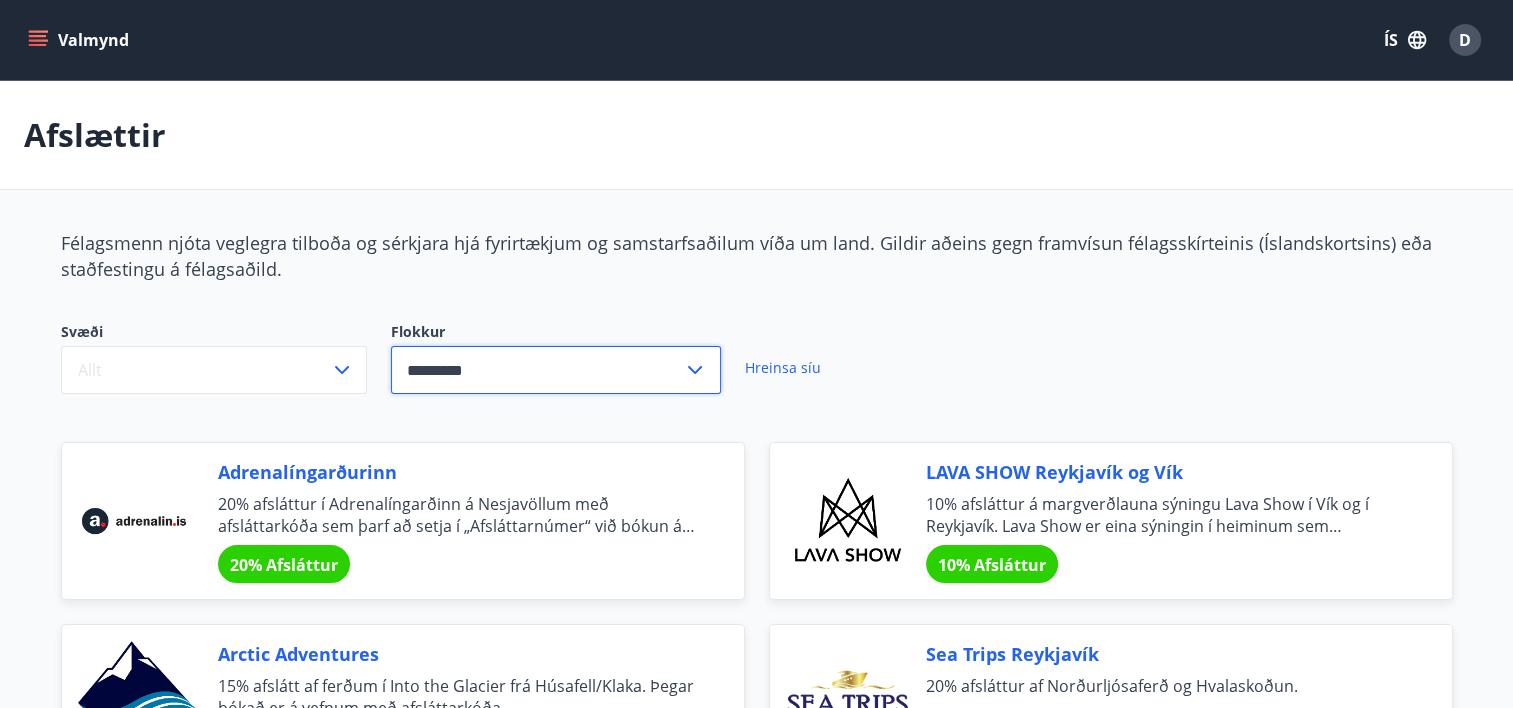 click on "*********" at bounding box center [537, 370] 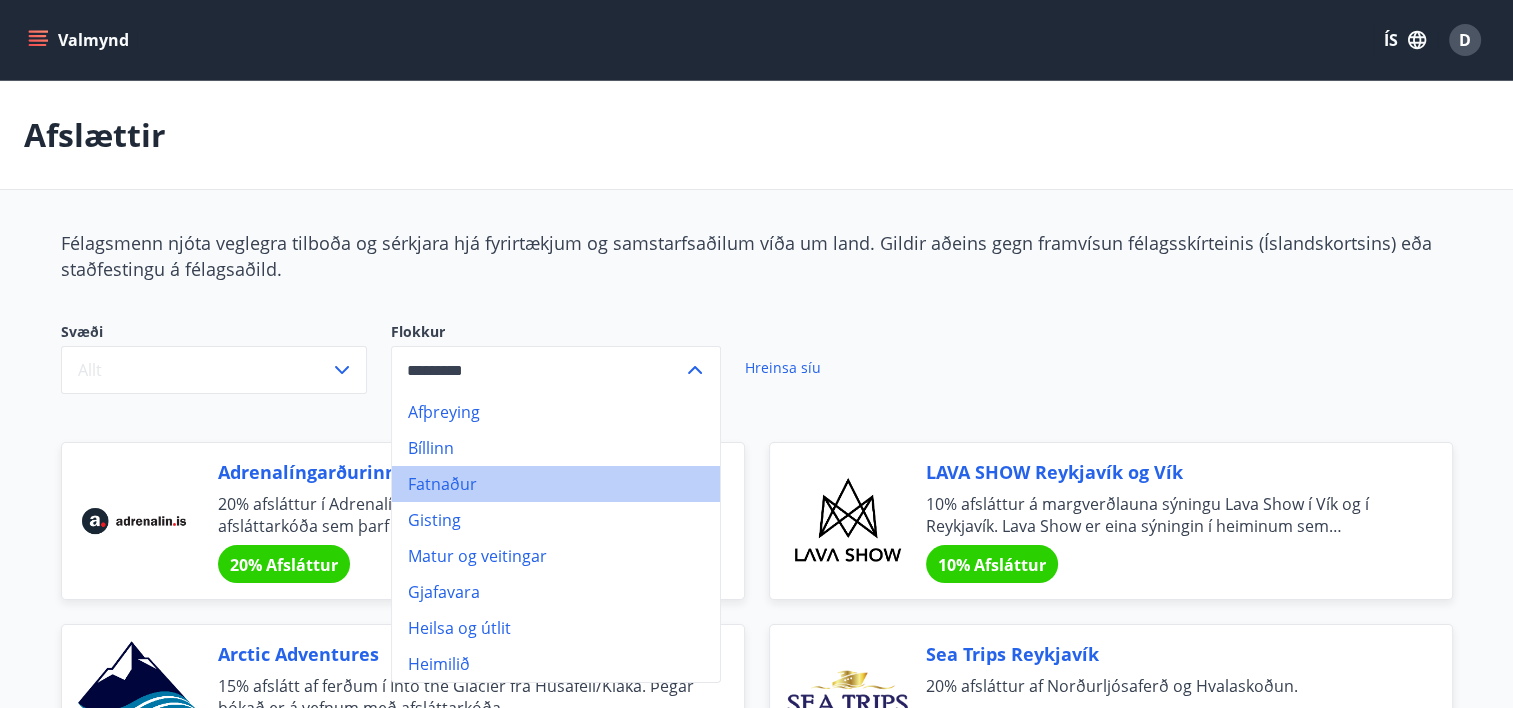 click on "Fatnaður" at bounding box center (556, 484) 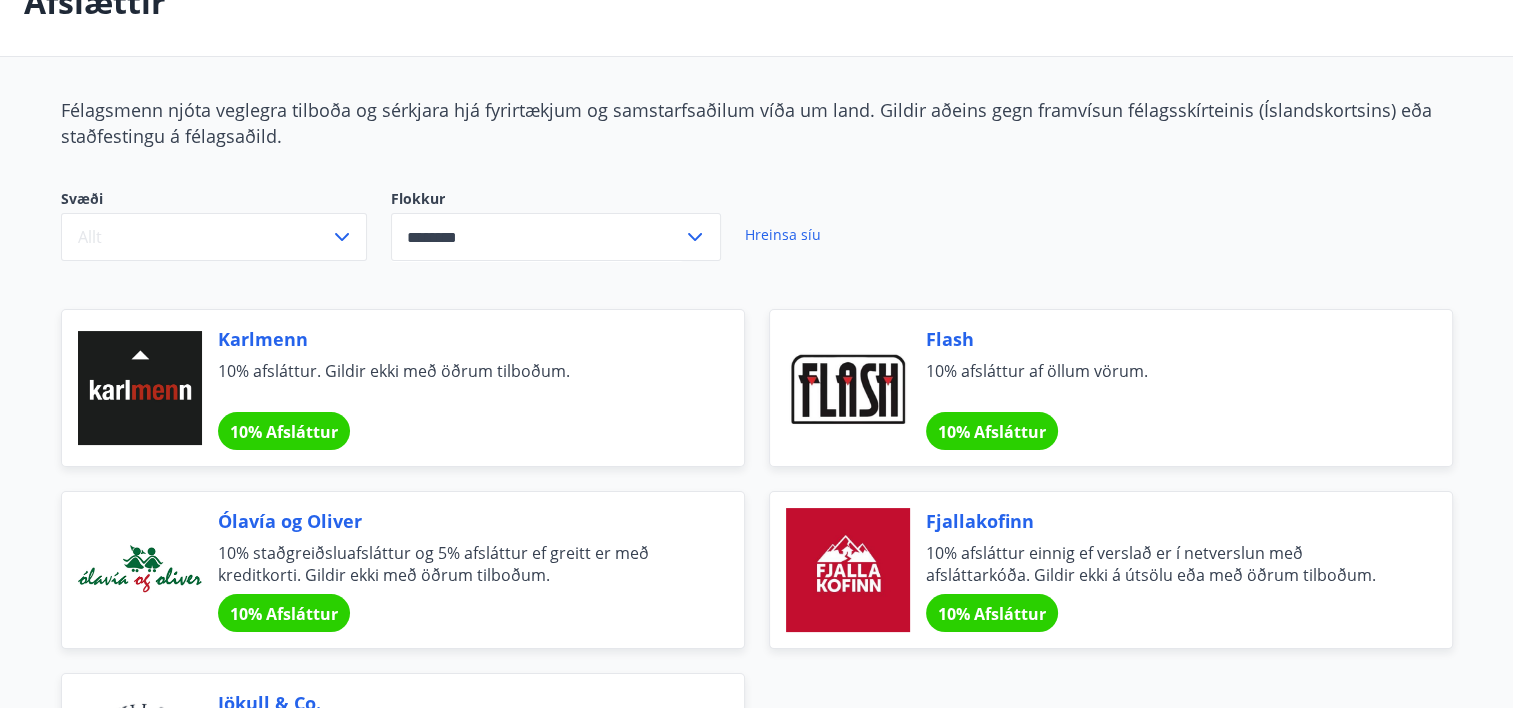 scroll, scrollTop: 100, scrollLeft: 0, axis: vertical 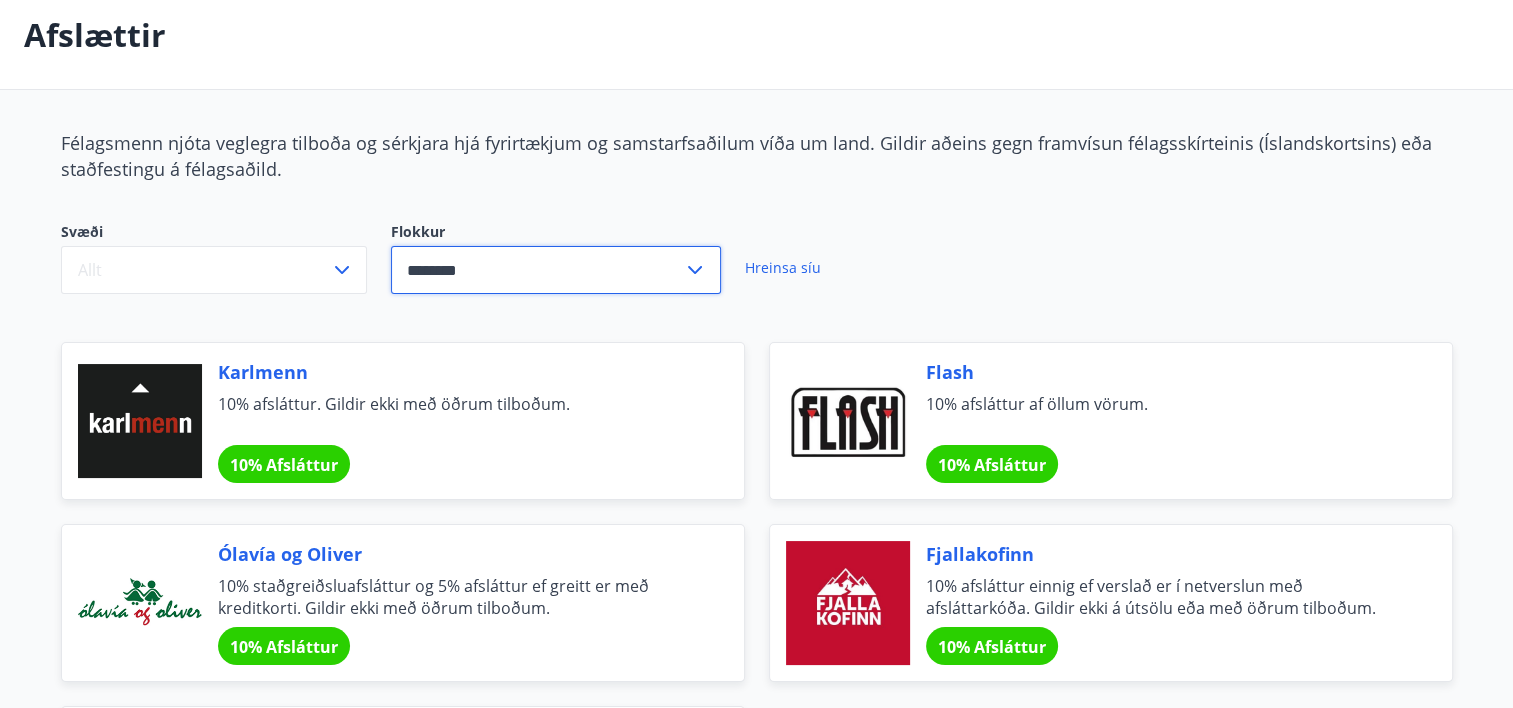click on "********" at bounding box center [537, 270] 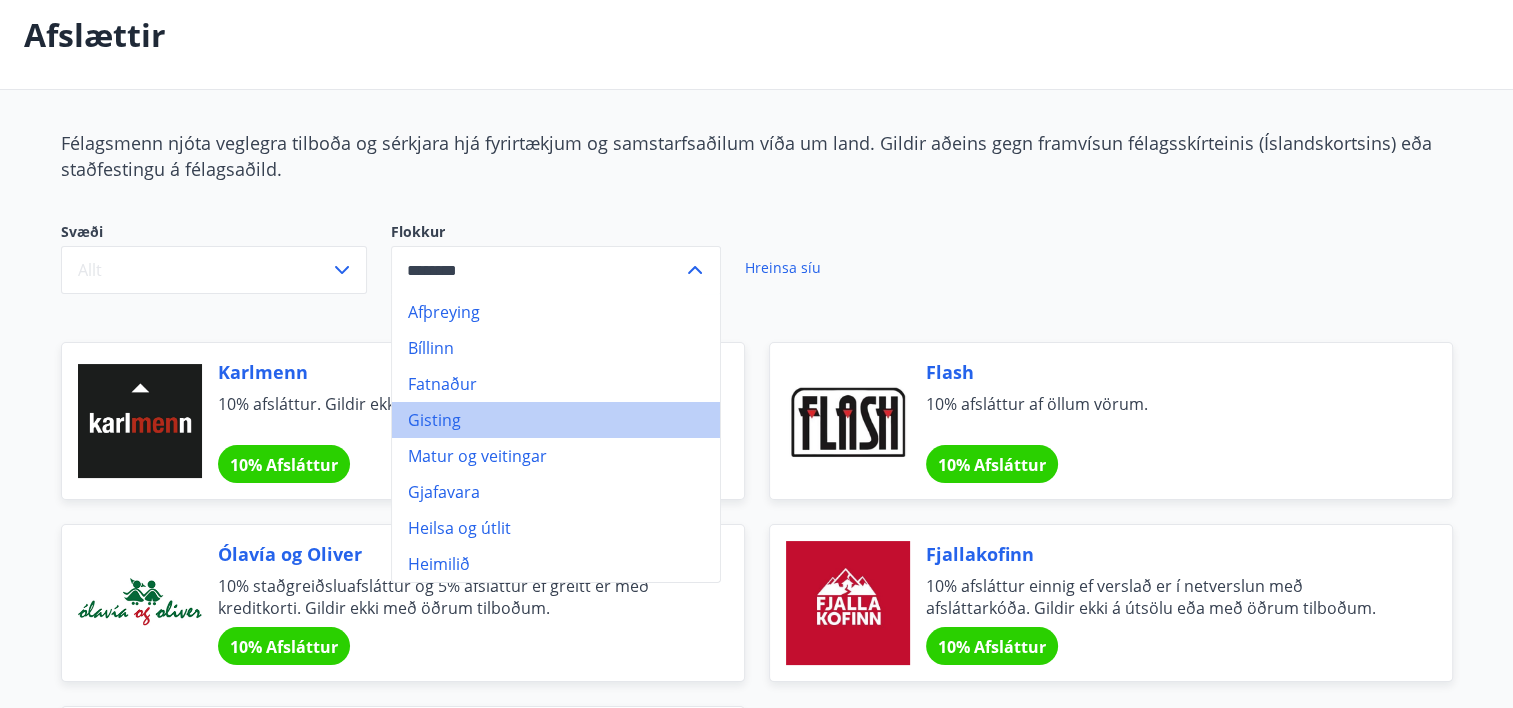click on "Gisting" at bounding box center [556, 420] 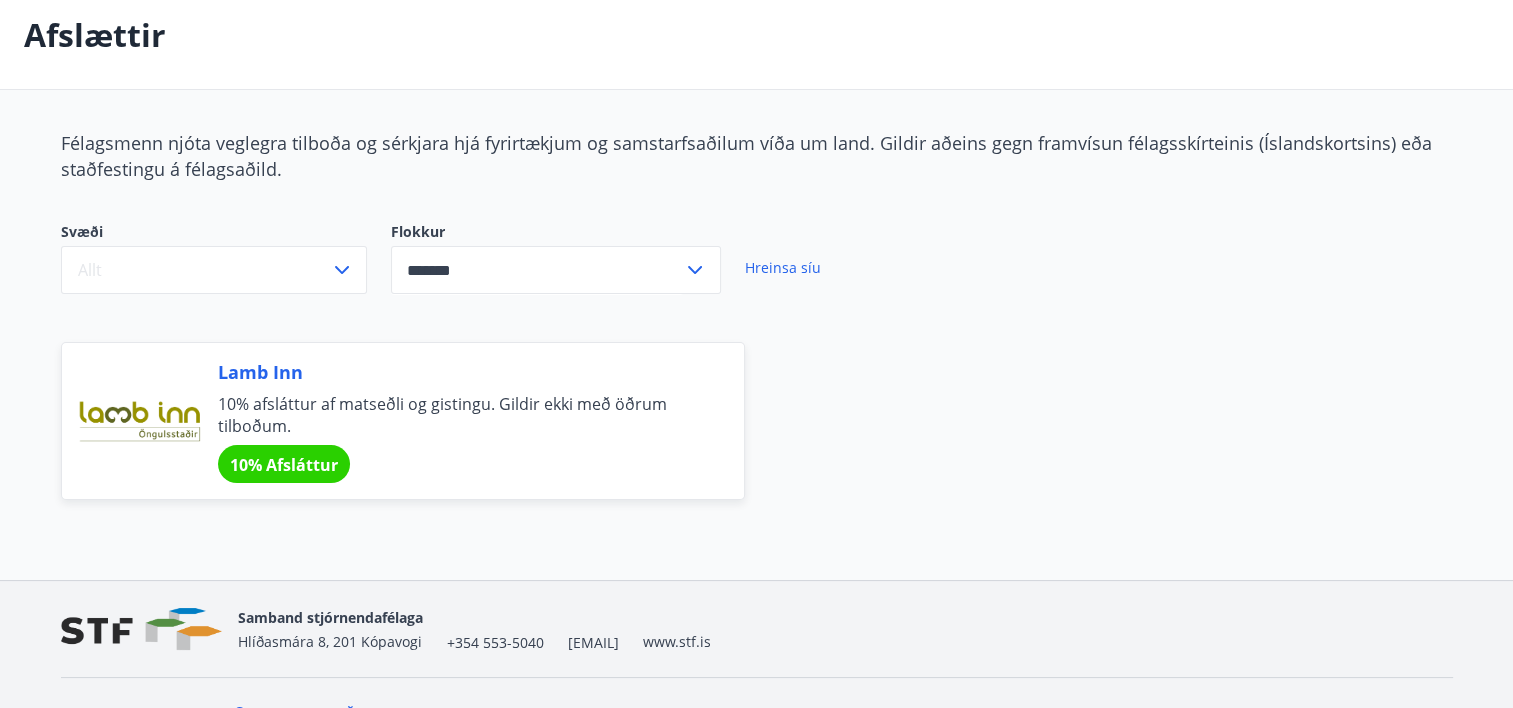 scroll, scrollTop: 139, scrollLeft: 0, axis: vertical 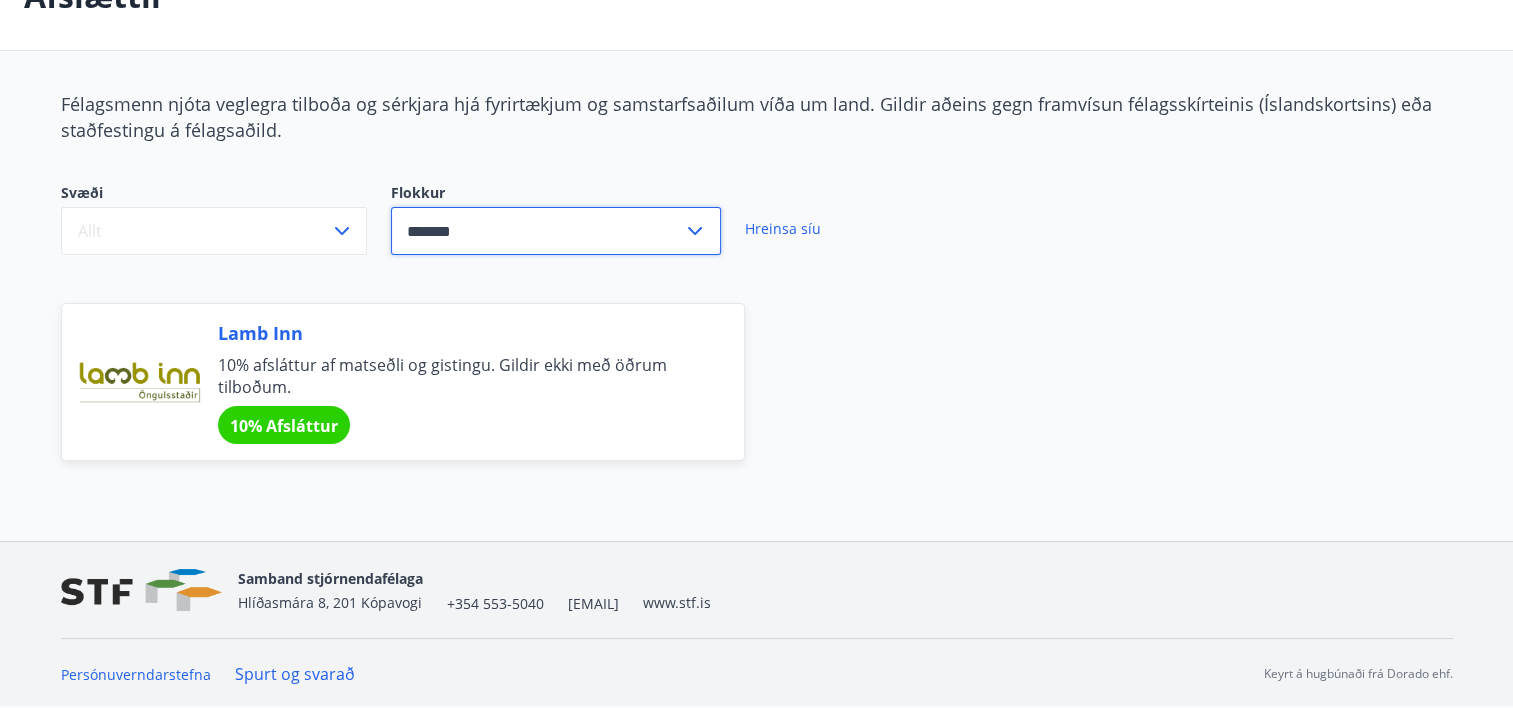 click on "*******" at bounding box center (537, 231) 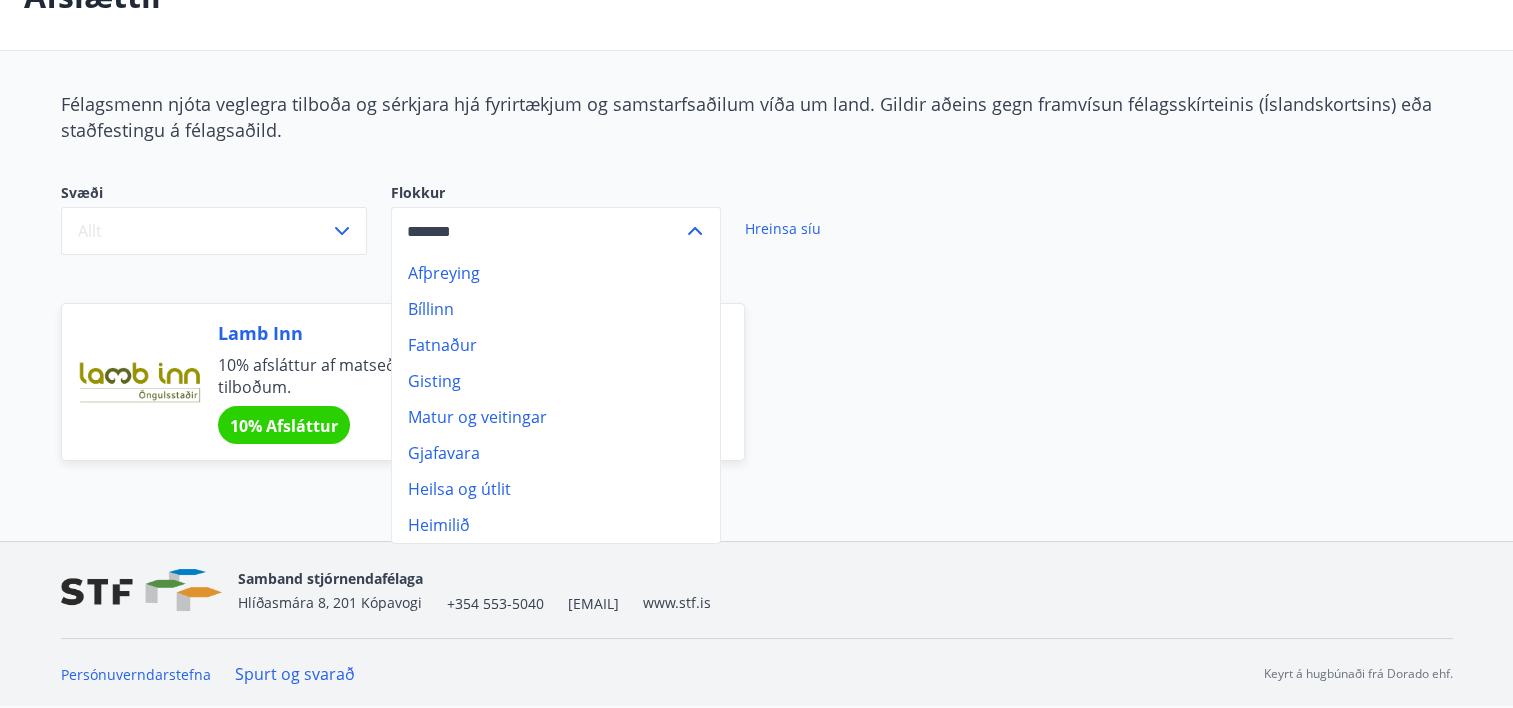 click on "Matur og veitingar" at bounding box center [556, 417] 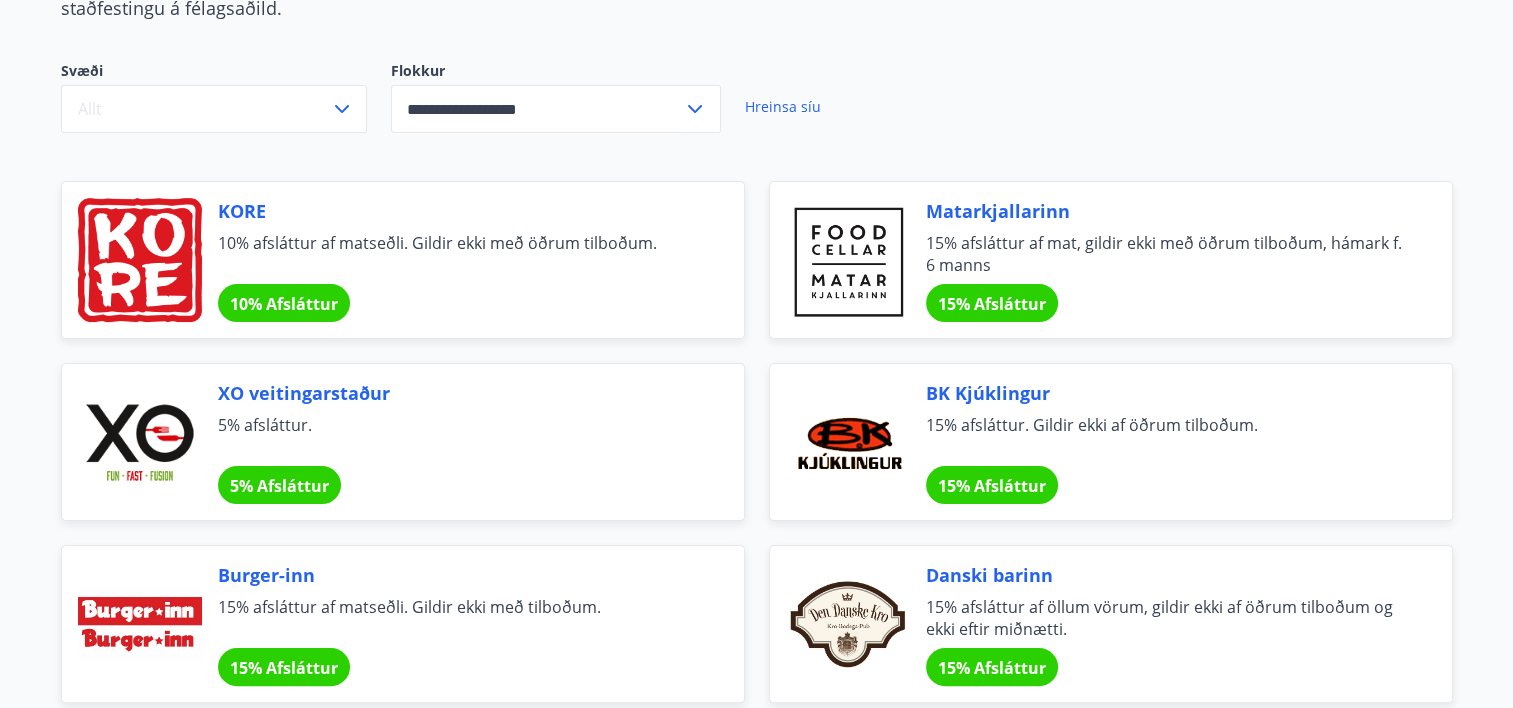 scroll, scrollTop: 0, scrollLeft: 0, axis: both 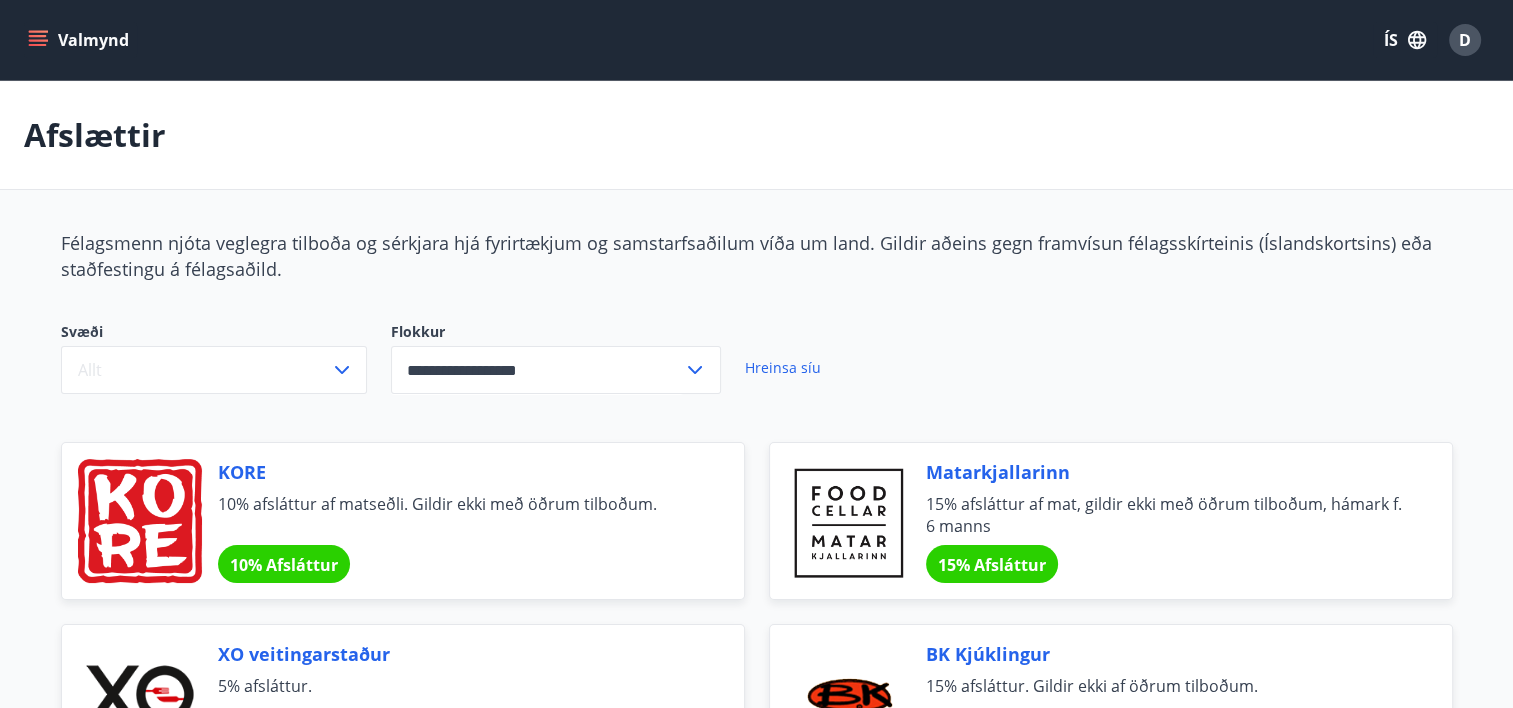 click on "**********" at bounding box center [537, 370] 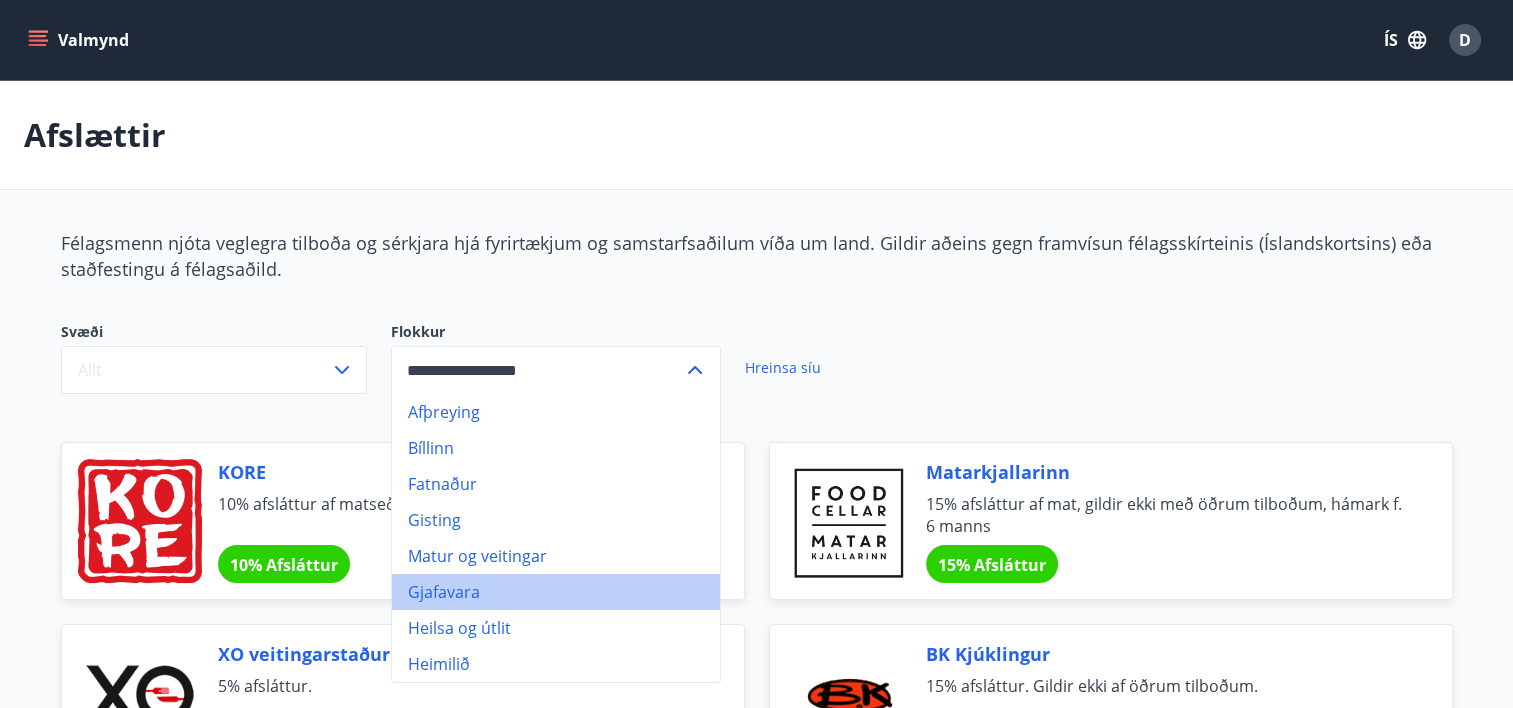 click on "Gjafavara" at bounding box center (556, 592) 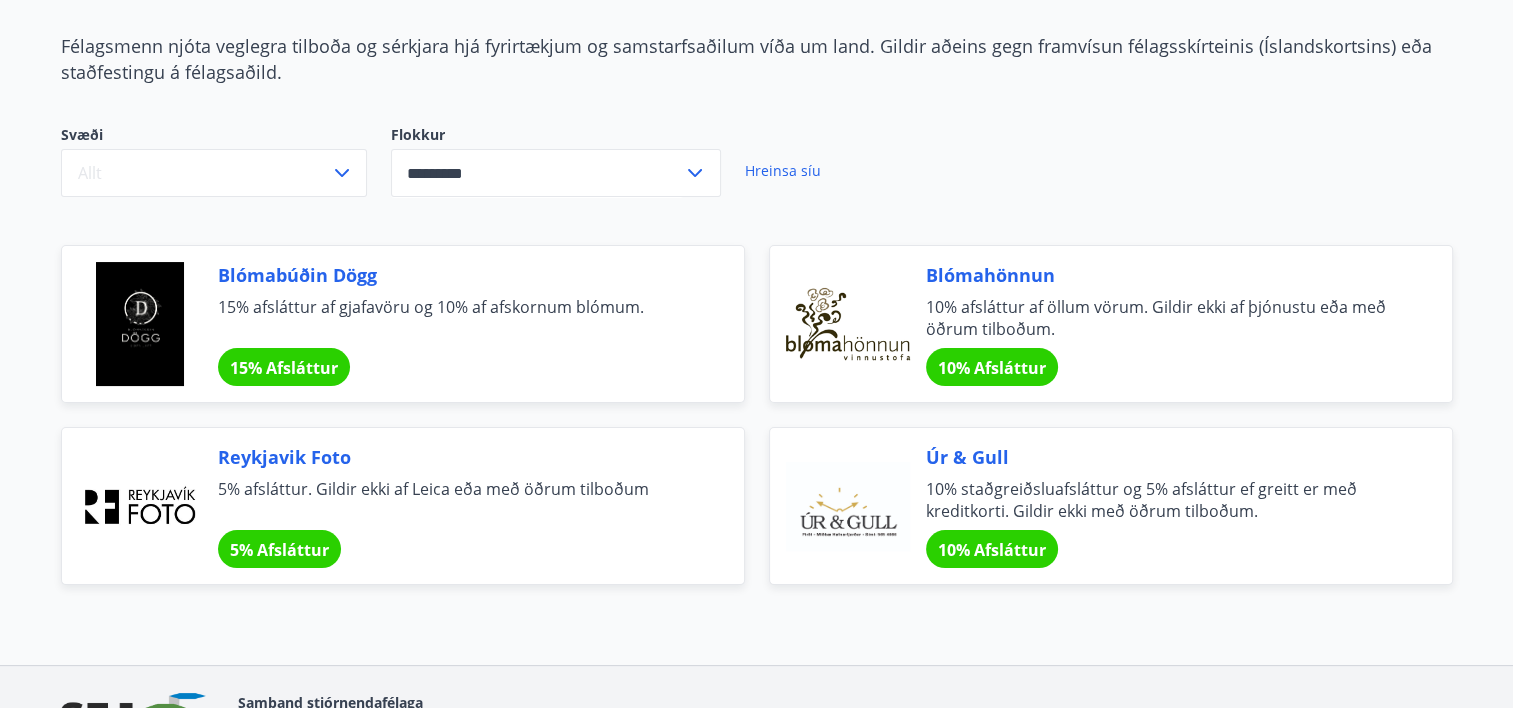 scroll, scrollTop: 200, scrollLeft: 0, axis: vertical 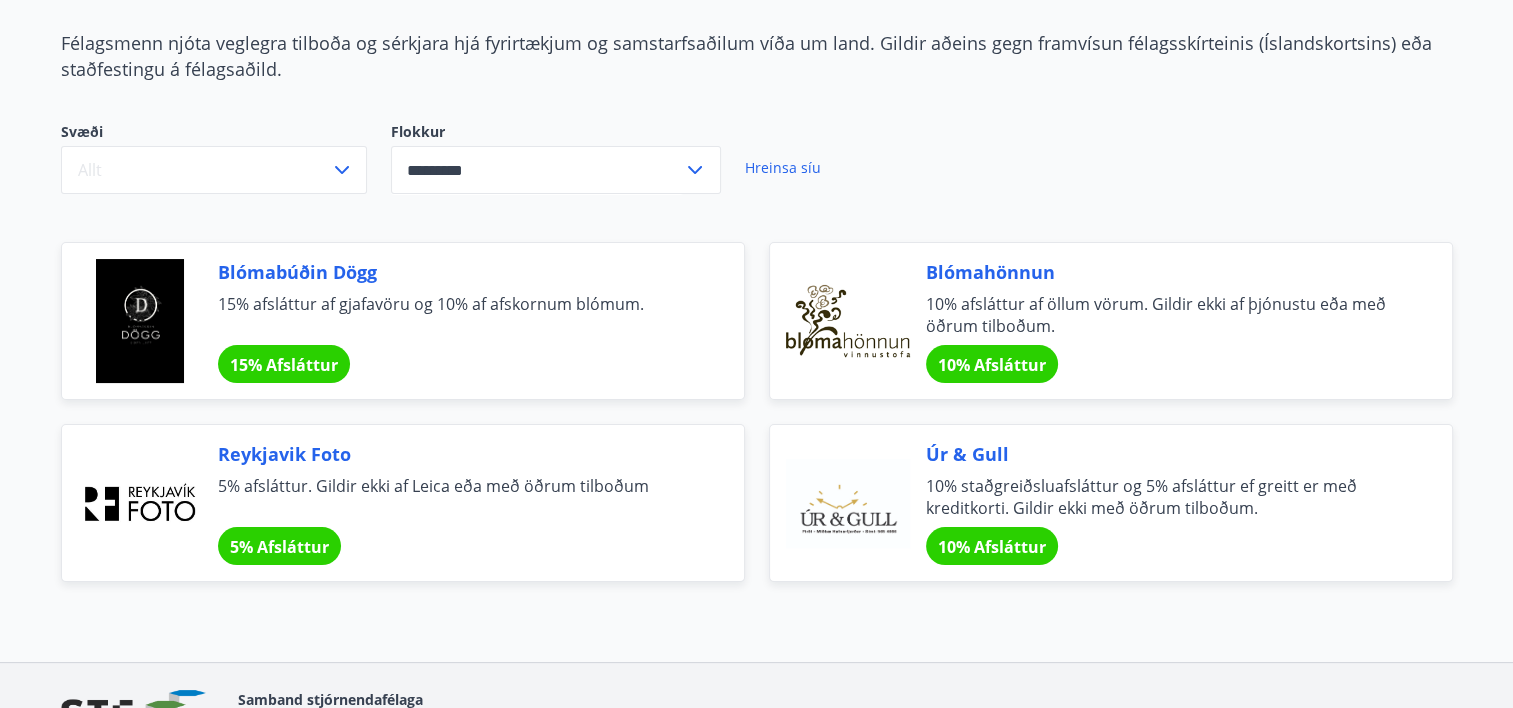 click on "*********" at bounding box center (537, 170) 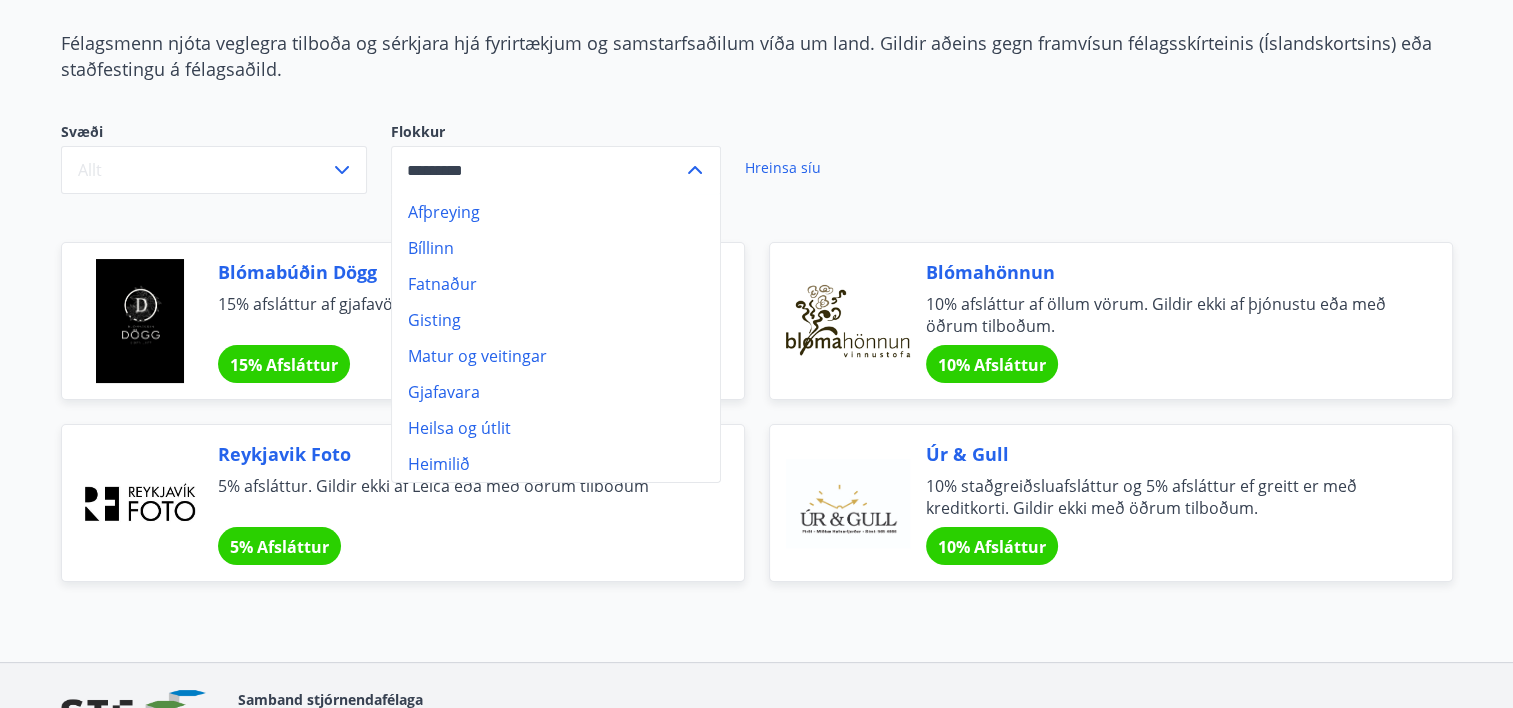 click on "Heilsa og útlit" at bounding box center (556, 428) 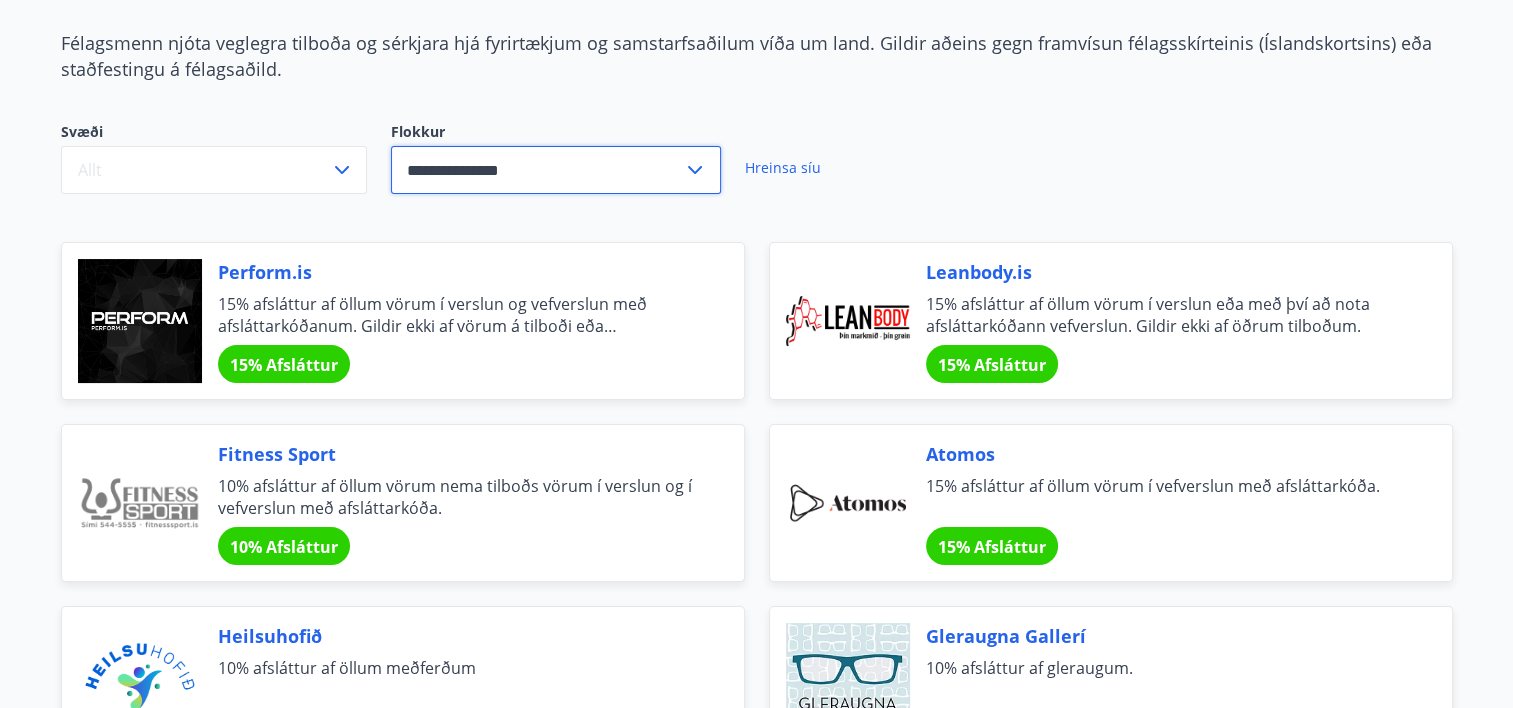 click on "**********" at bounding box center [537, 170] 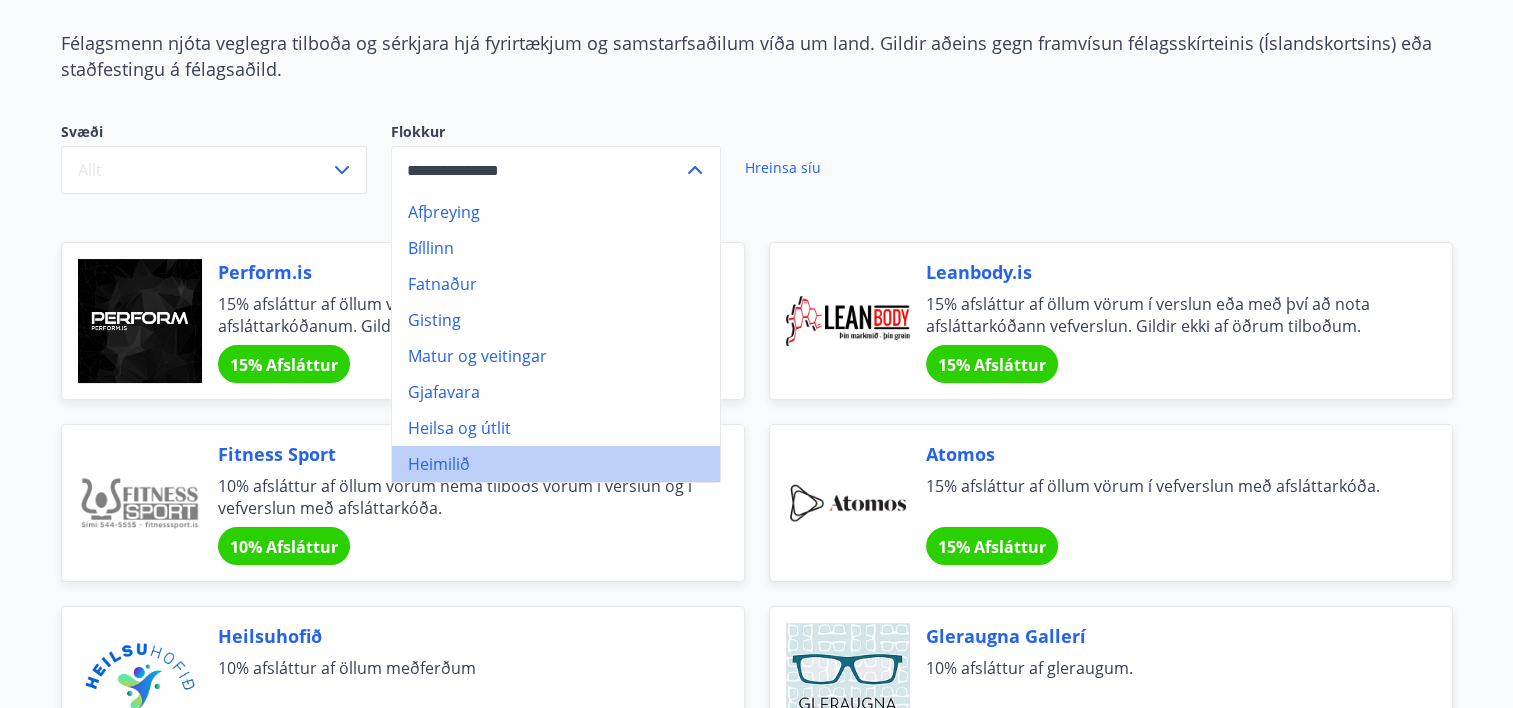 click on "Heimilið" at bounding box center [556, 464] 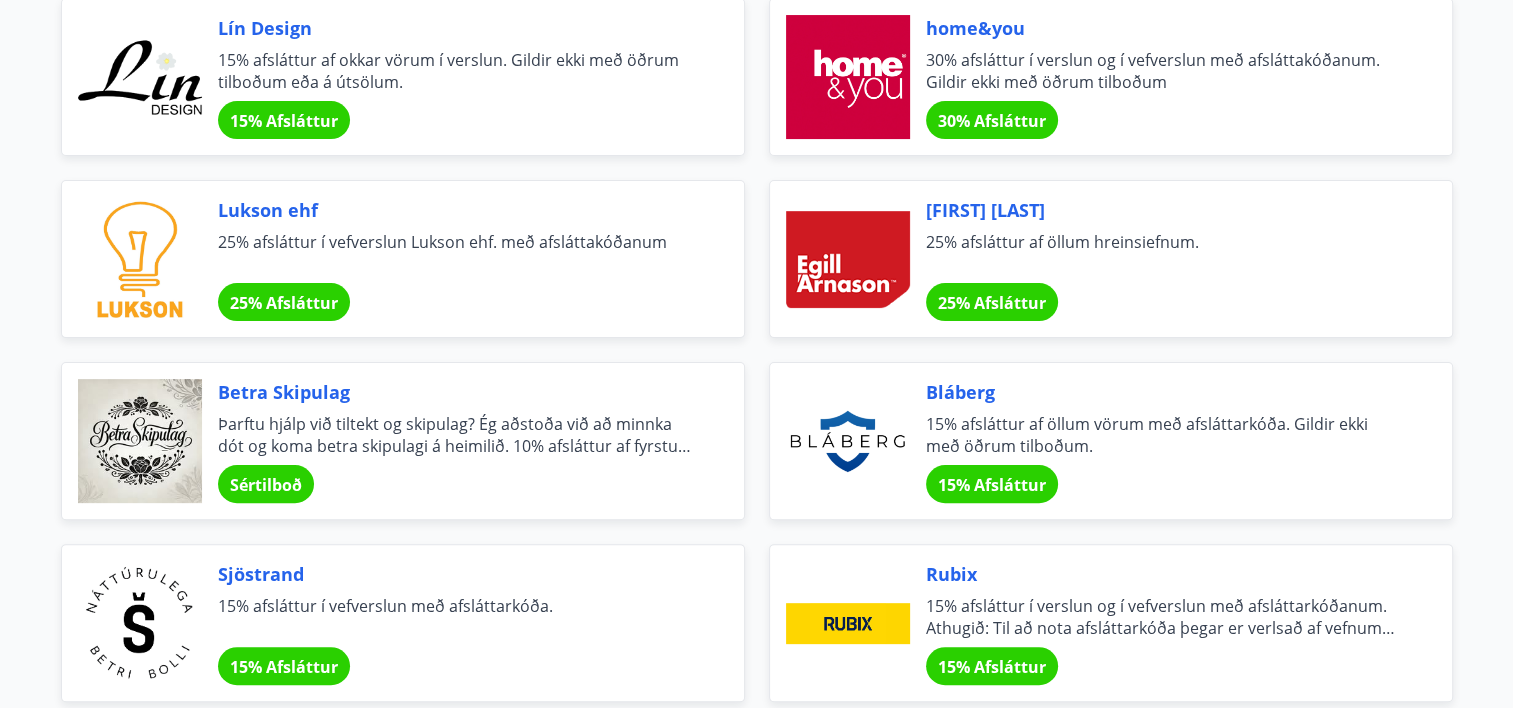 scroll, scrollTop: 0, scrollLeft: 0, axis: both 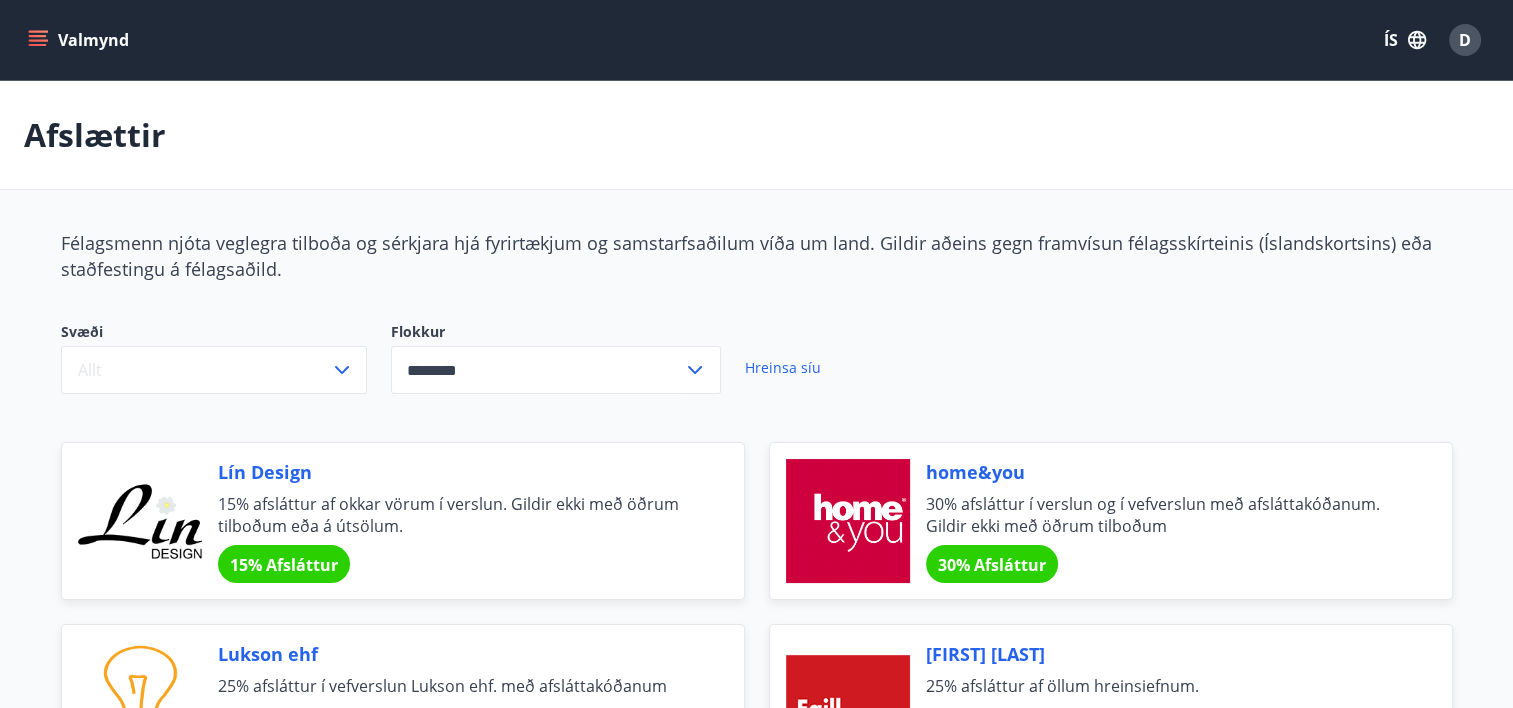 click on "********" at bounding box center [537, 370] 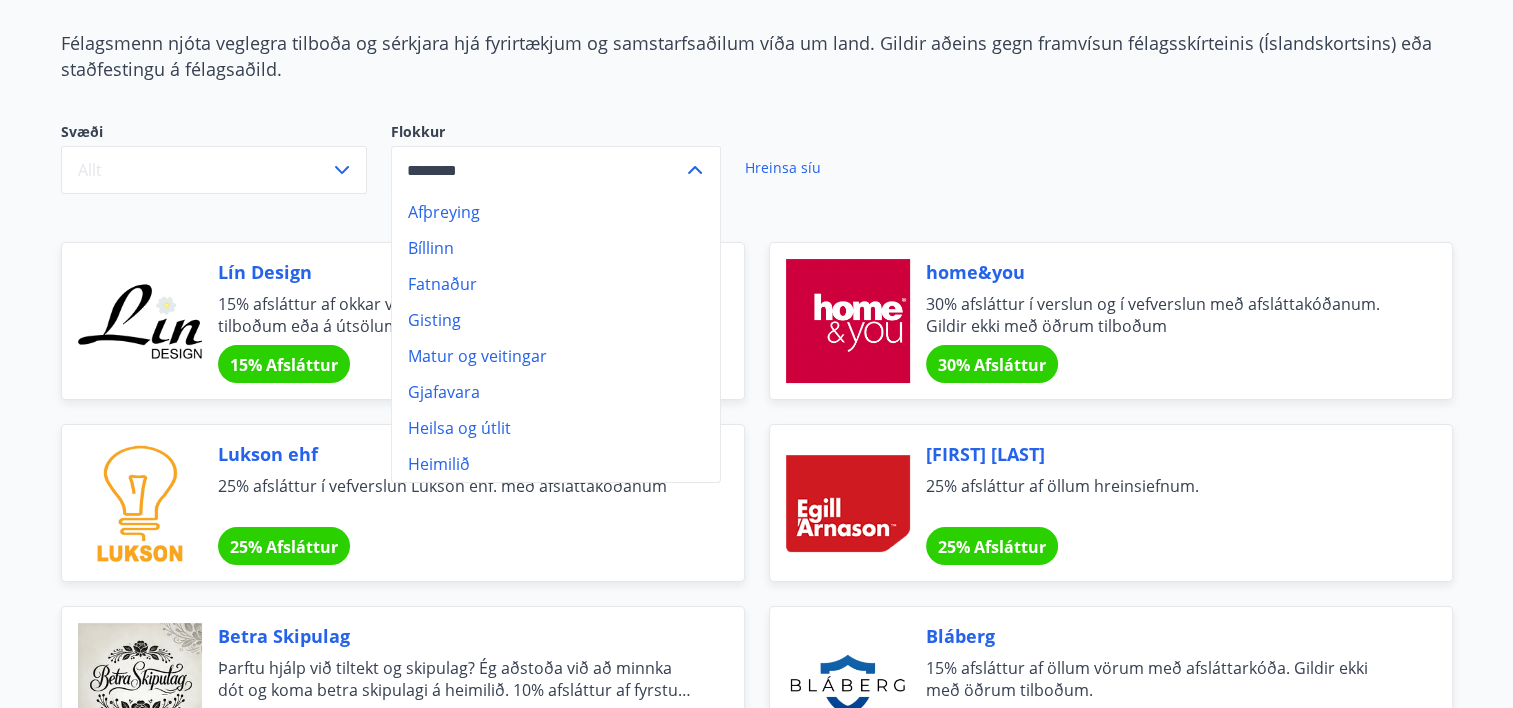 scroll, scrollTop: 0, scrollLeft: 0, axis: both 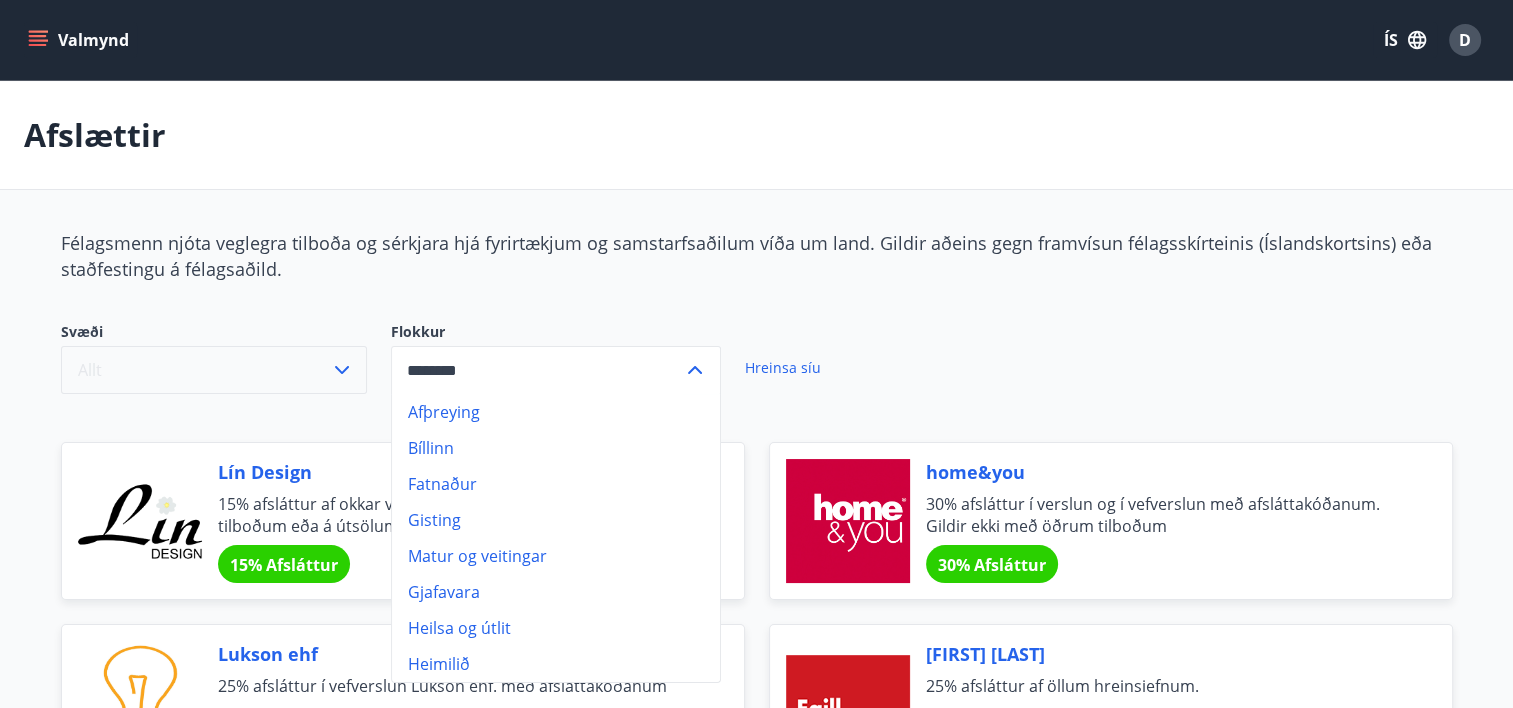 click on "Allt" at bounding box center (214, 370) 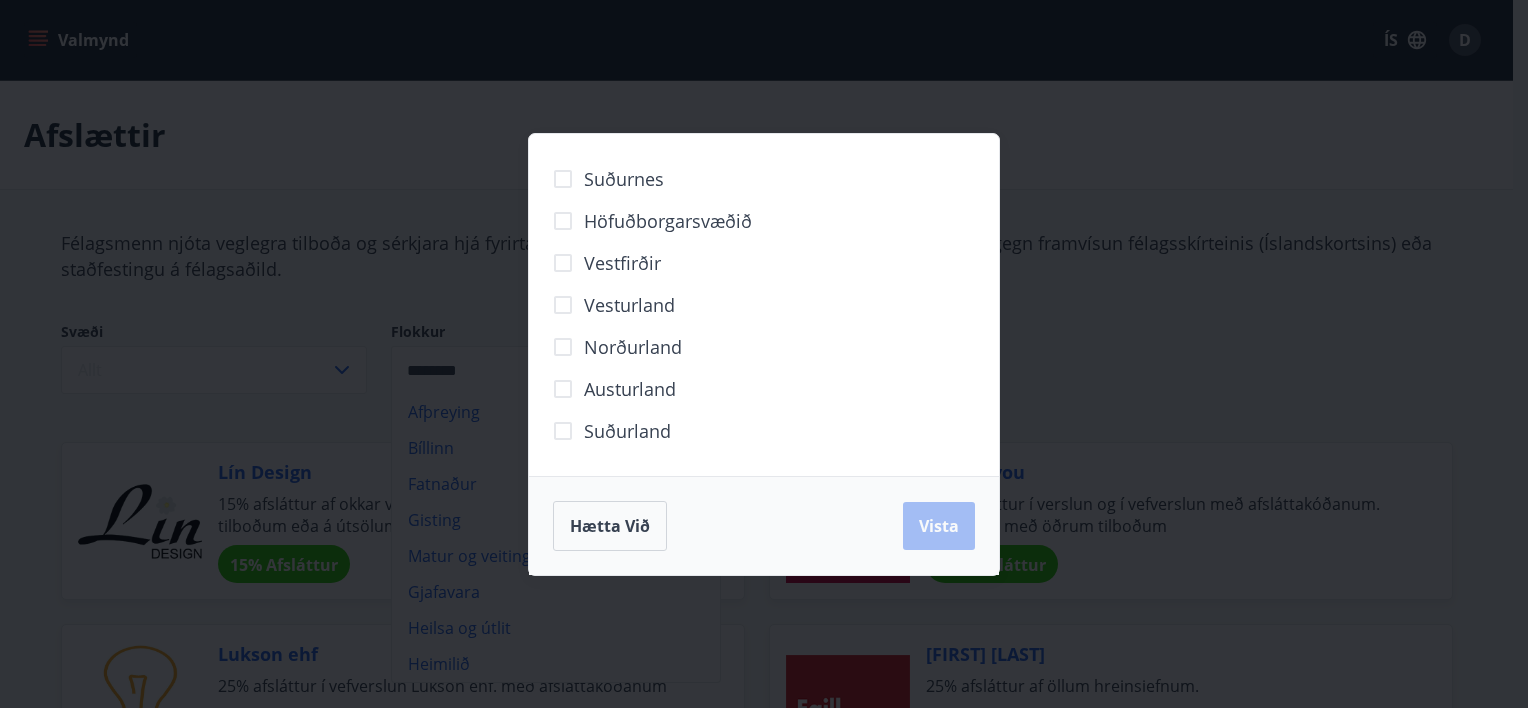 click on "Suðurland" at bounding box center [624, 179] 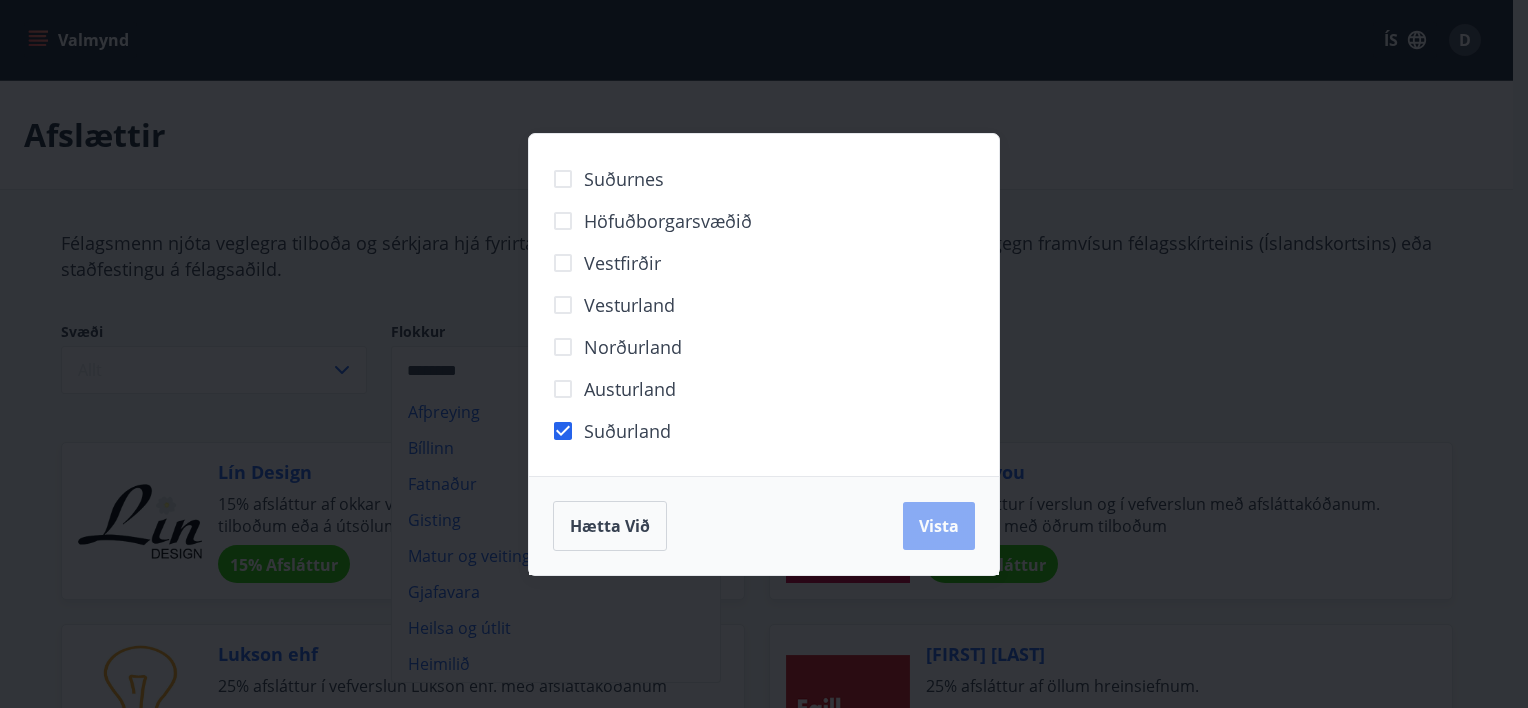 click on "Vista" at bounding box center (939, 526) 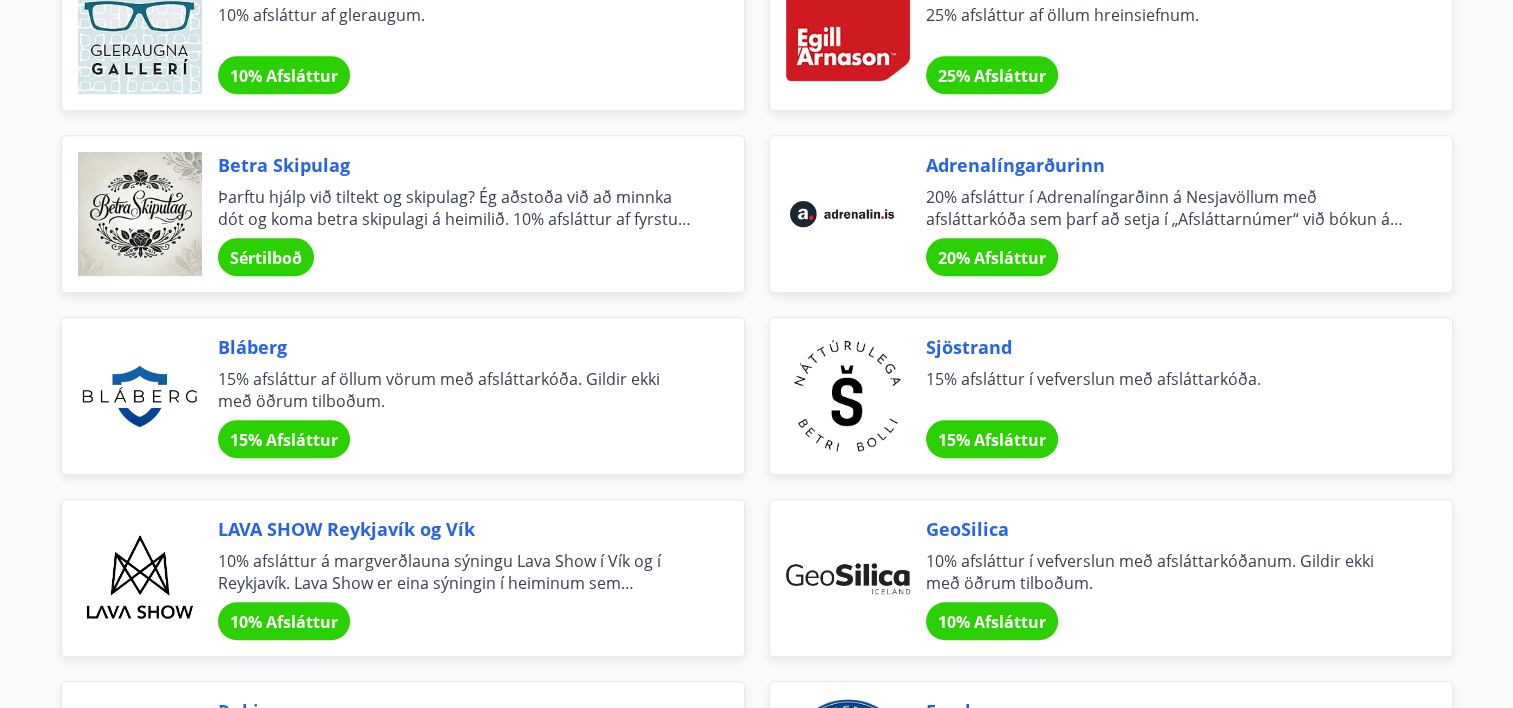 scroll, scrollTop: 900, scrollLeft: 0, axis: vertical 